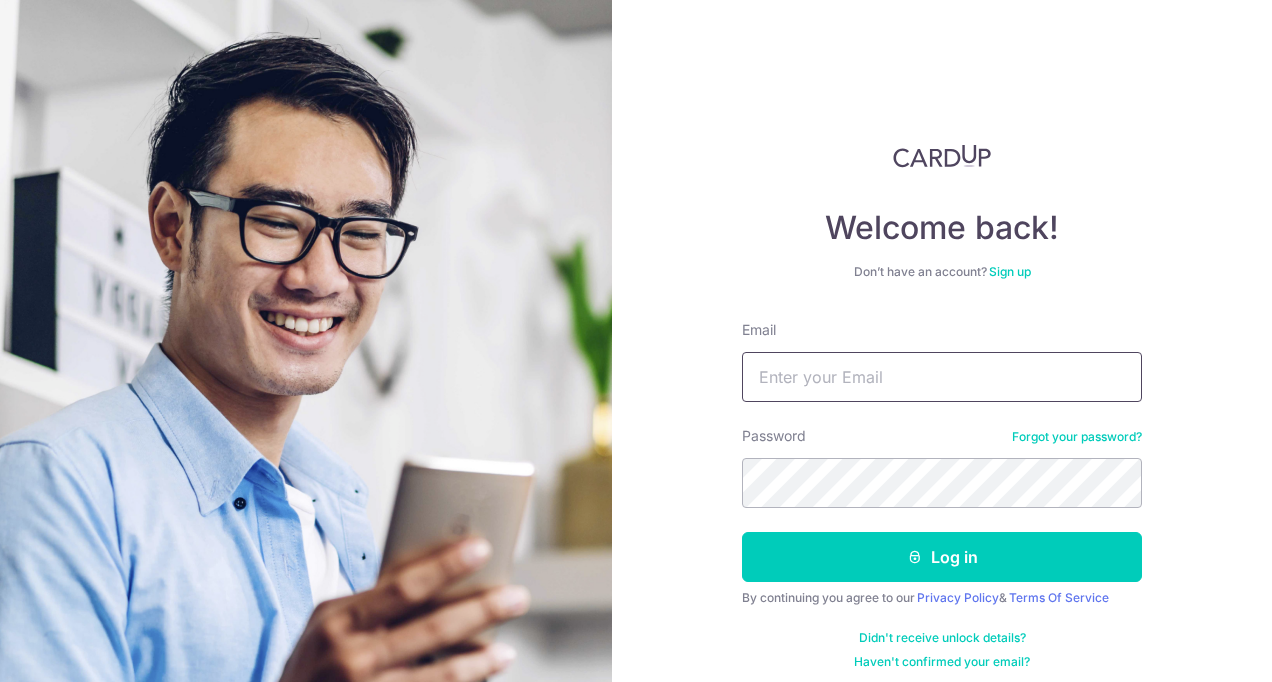 scroll, scrollTop: 0, scrollLeft: 0, axis: both 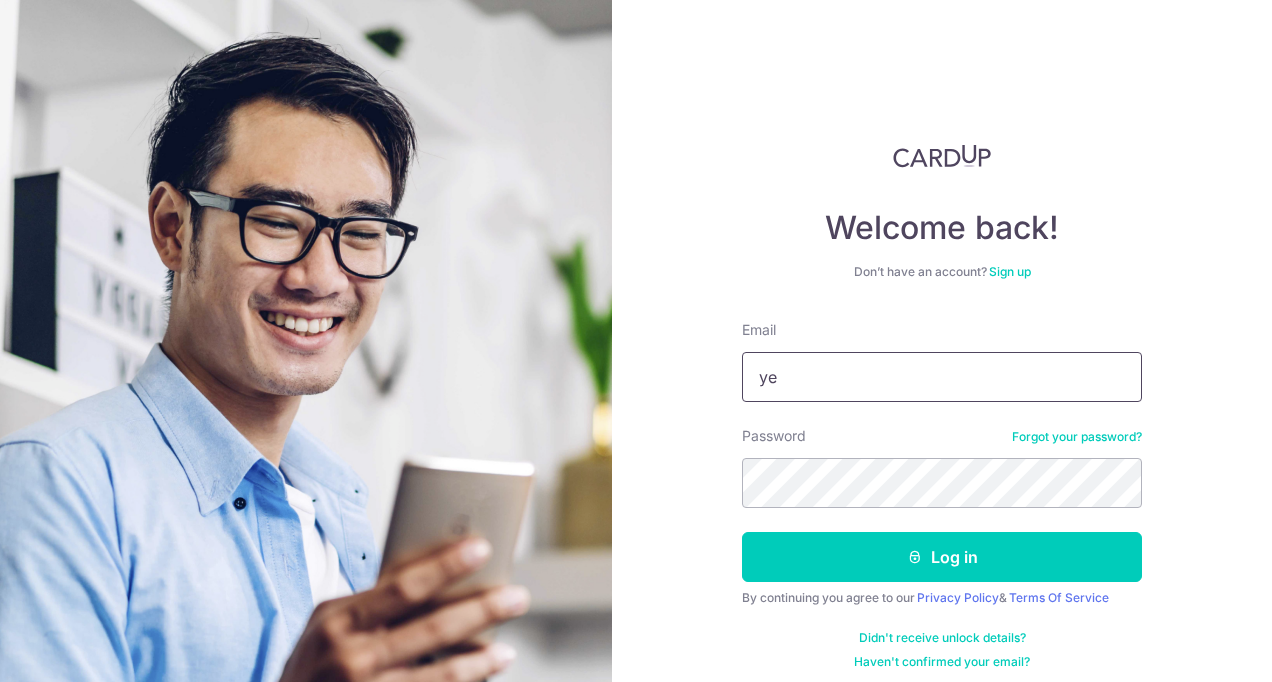 type on "[EMAIL]" 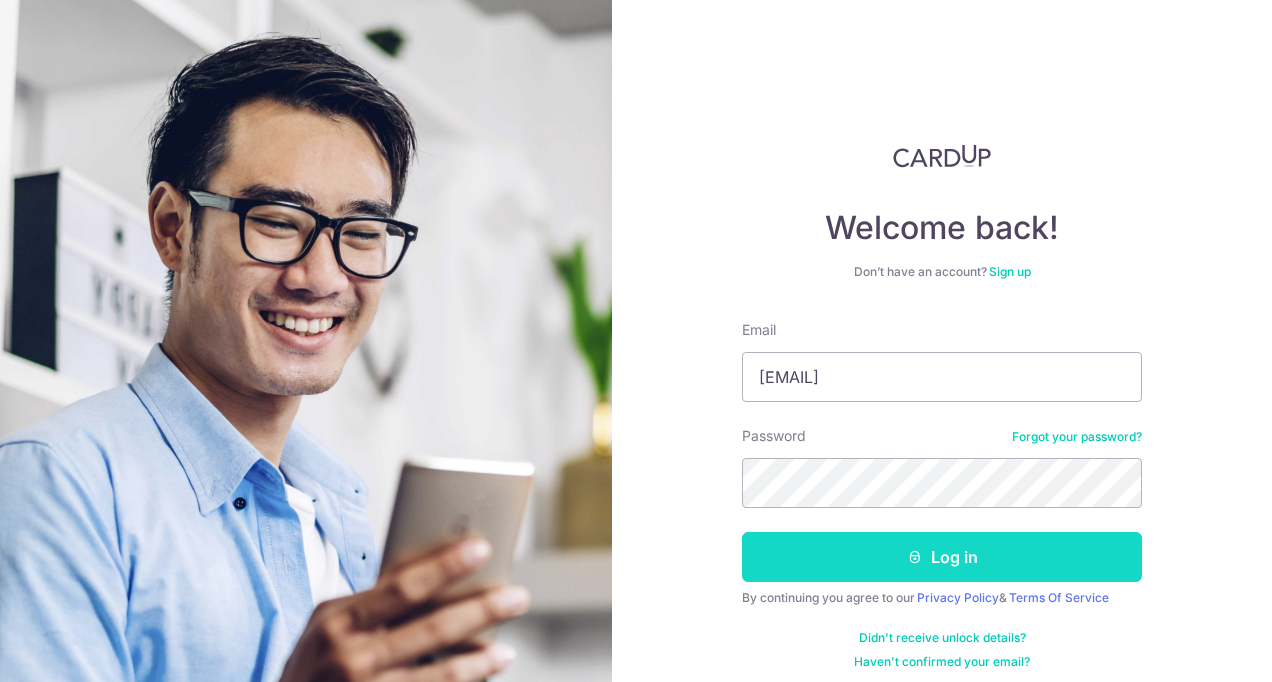 click on "Log in" at bounding box center (942, 557) 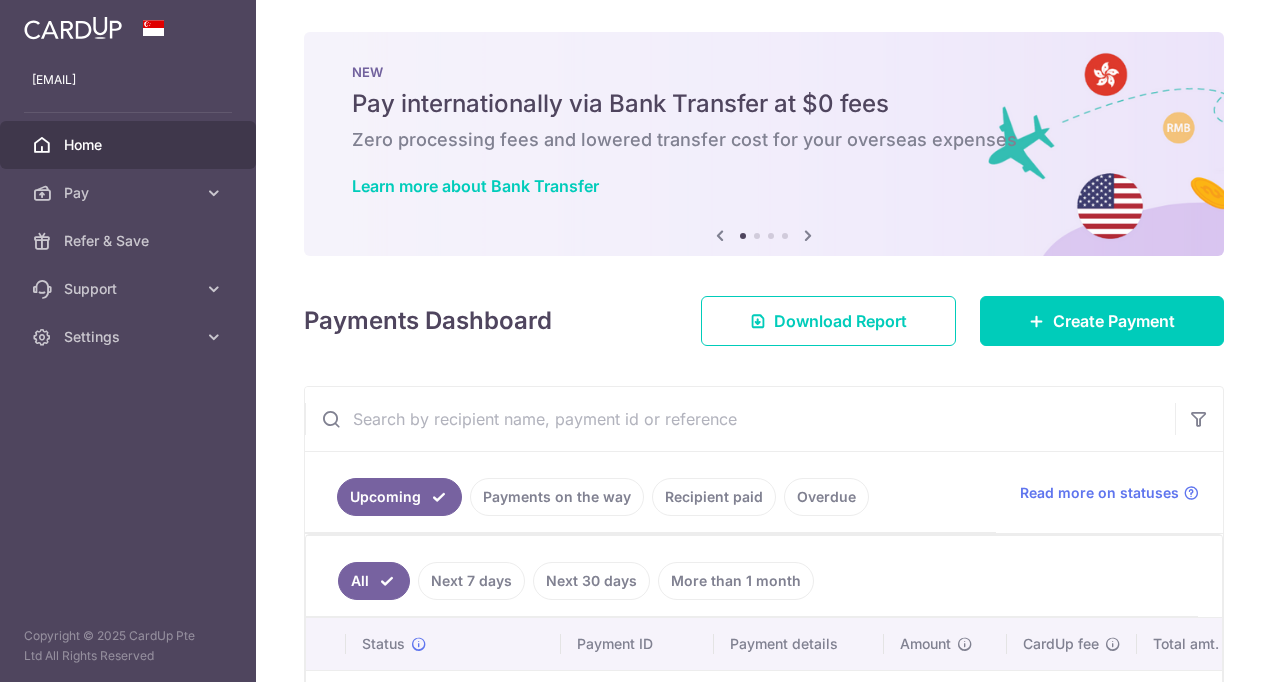 scroll, scrollTop: 0, scrollLeft: 0, axis: both 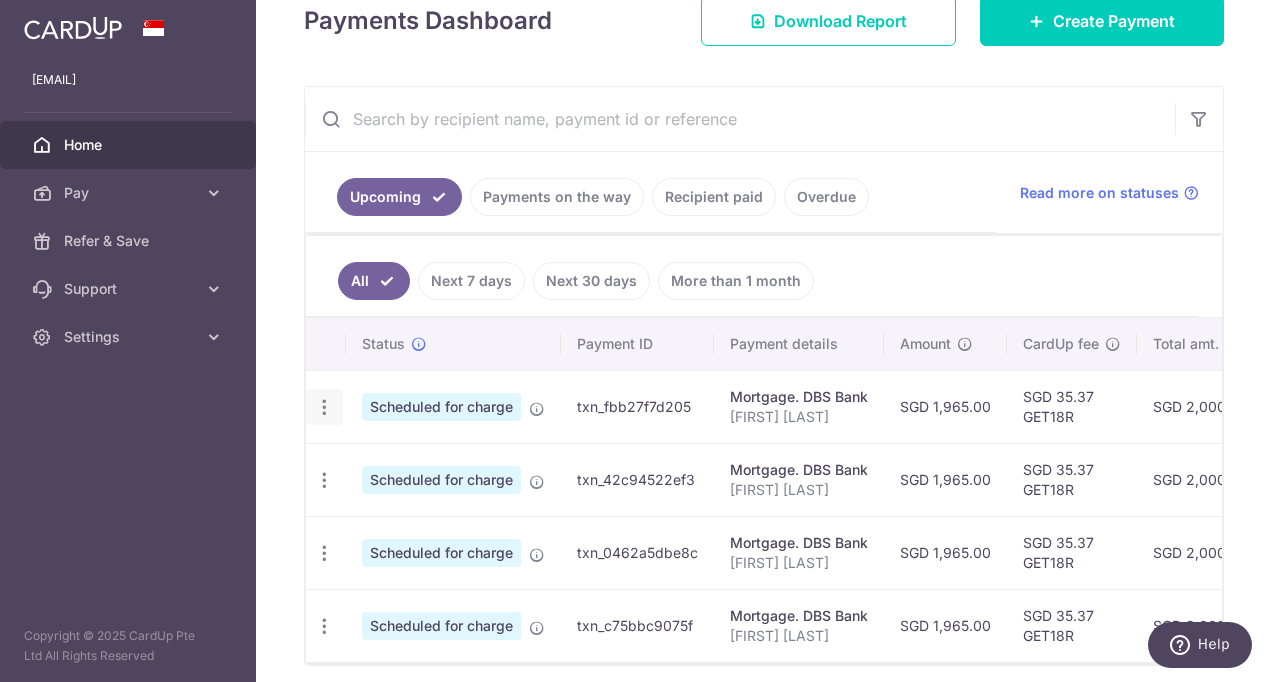 click at bounding box center (324, 407) 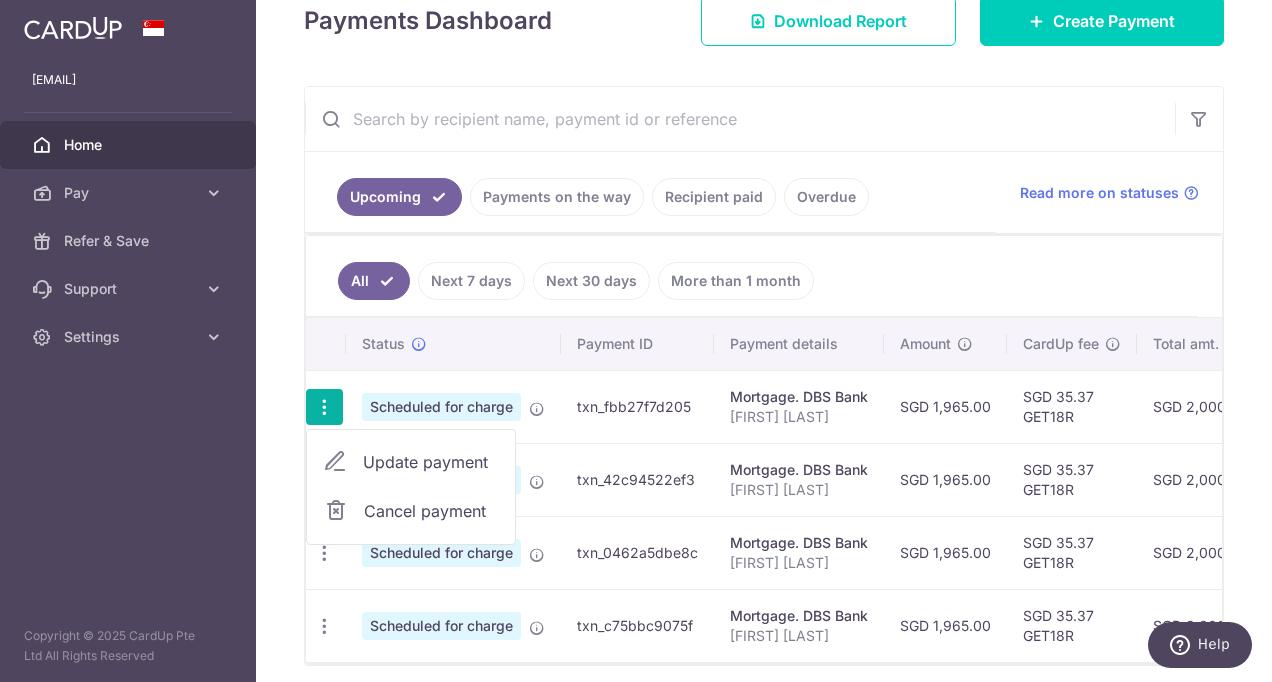 click on "Update payment" at bounding box center [431, 462] 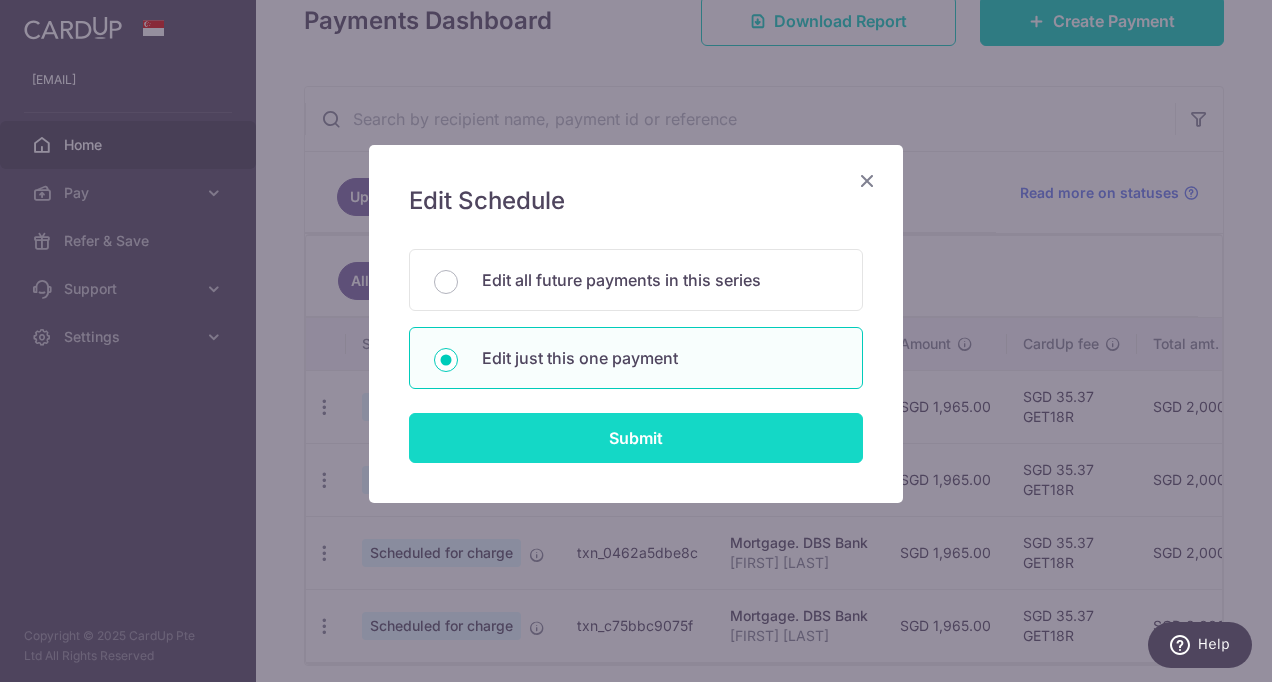 click on "Submit" at bounding box center [636, 438] 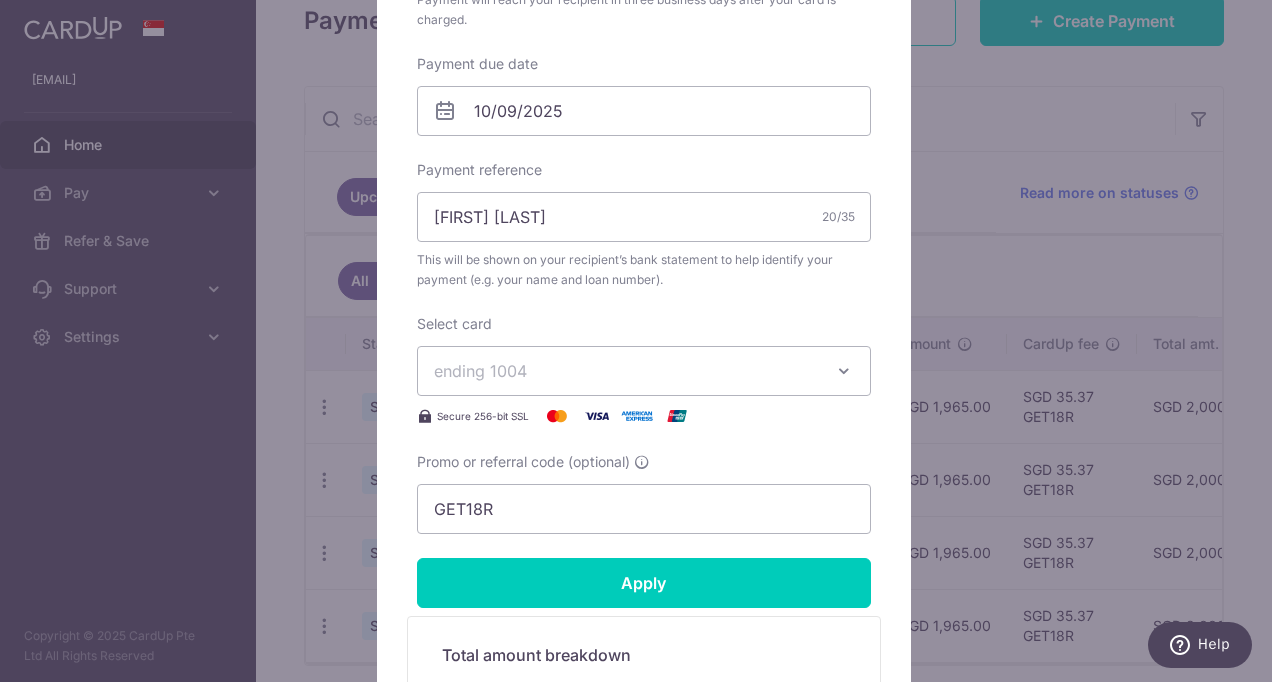 scroll, scrollTop: 600, scrollLeft: 0, axis: vertical 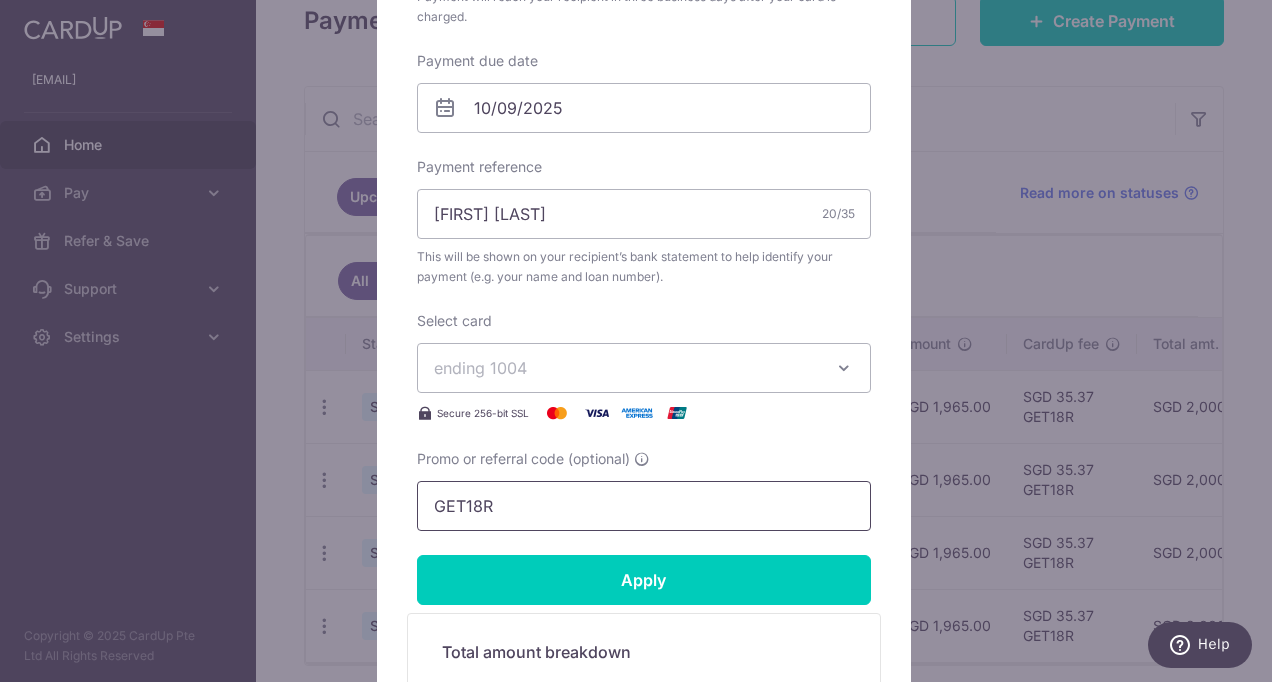 click on "GET18R" at bounding box center [644, 506] 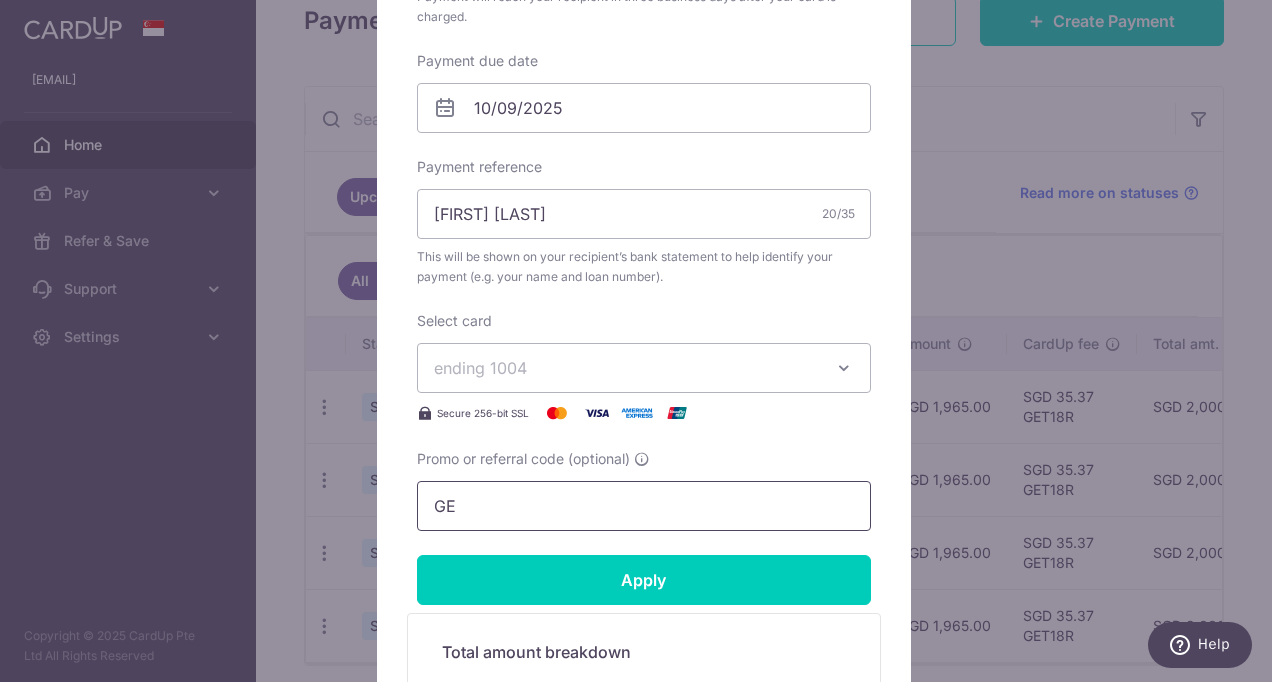 type on "G" 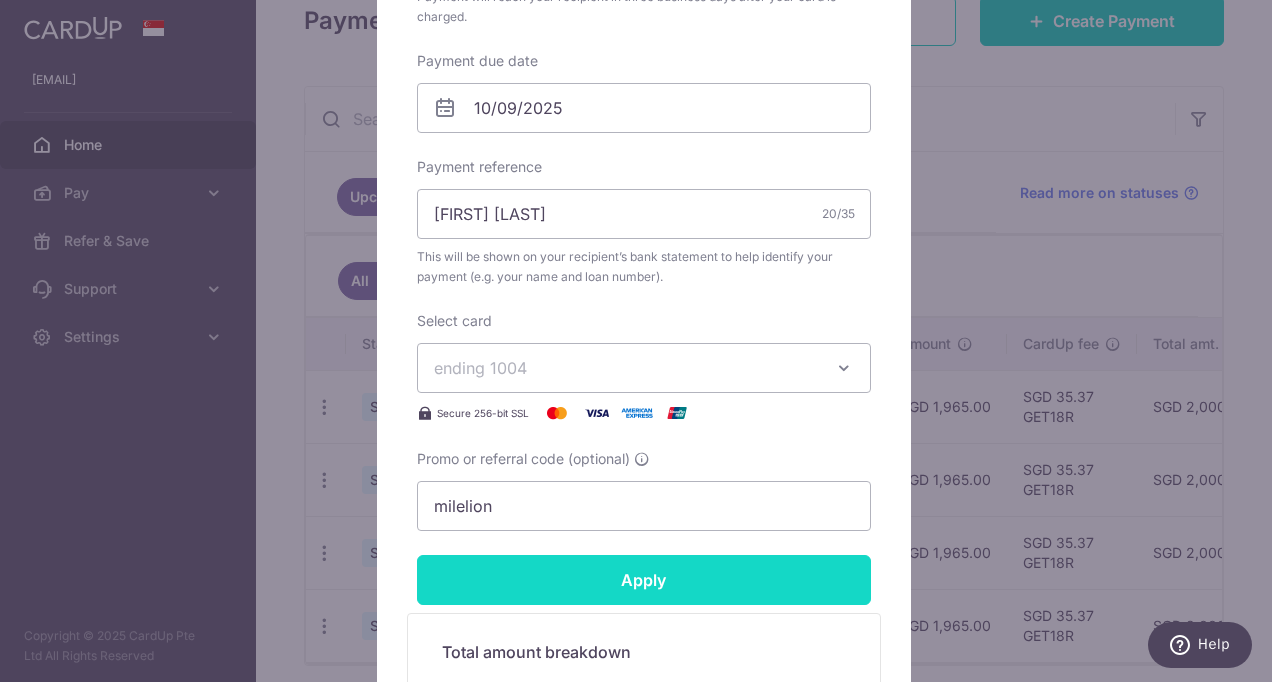 click on "Apply" at bounding box center [644, 580] 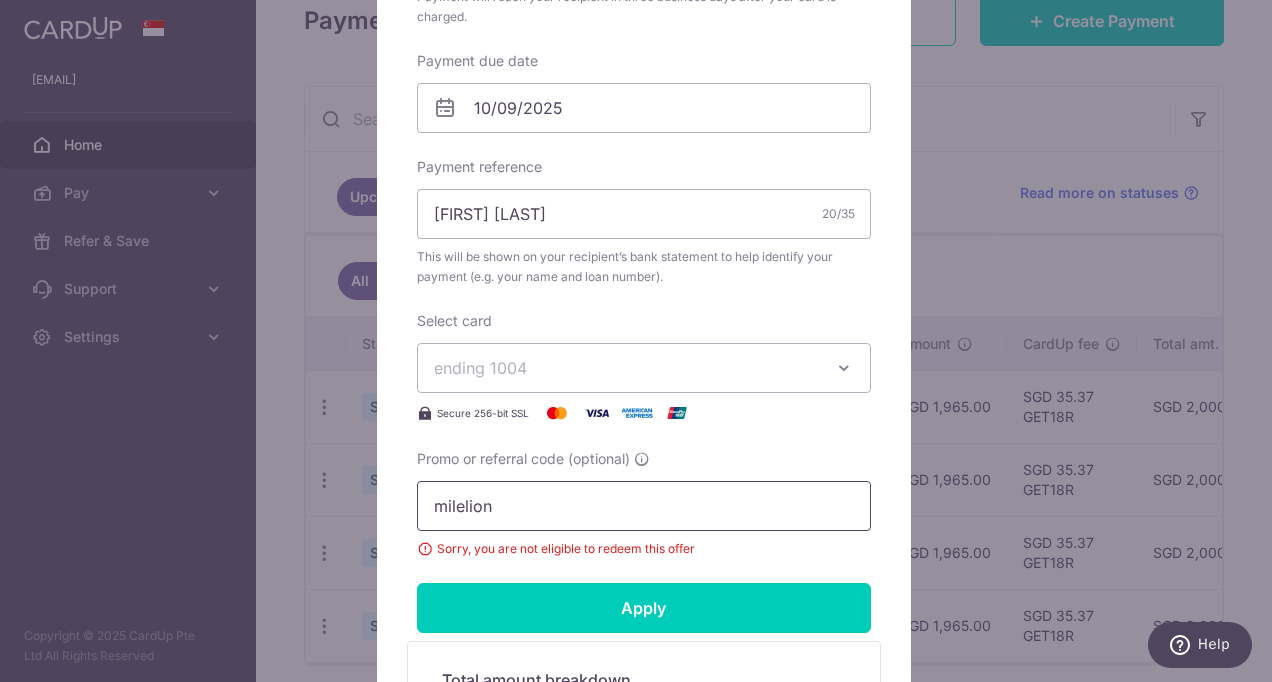 drag, startPoint x: 483, startPoint y: 513, endPoint x: 422, endPoint y: 512, distance: 61.008198 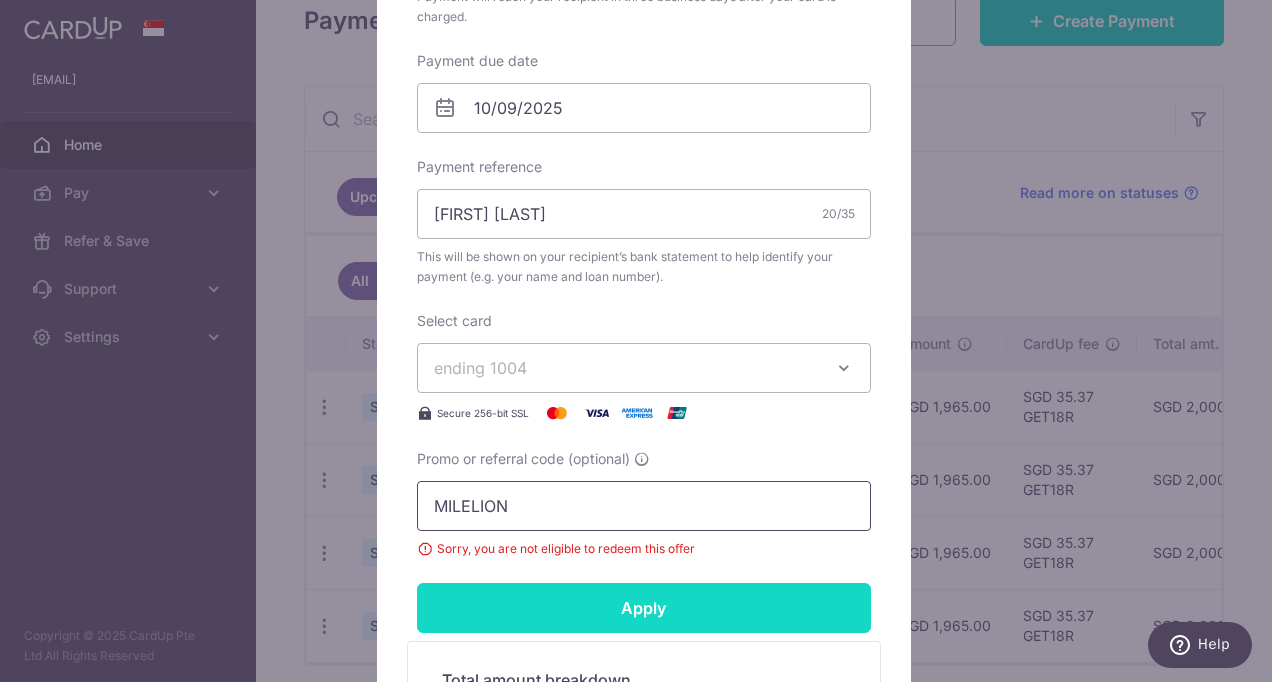 type on "MILELION" 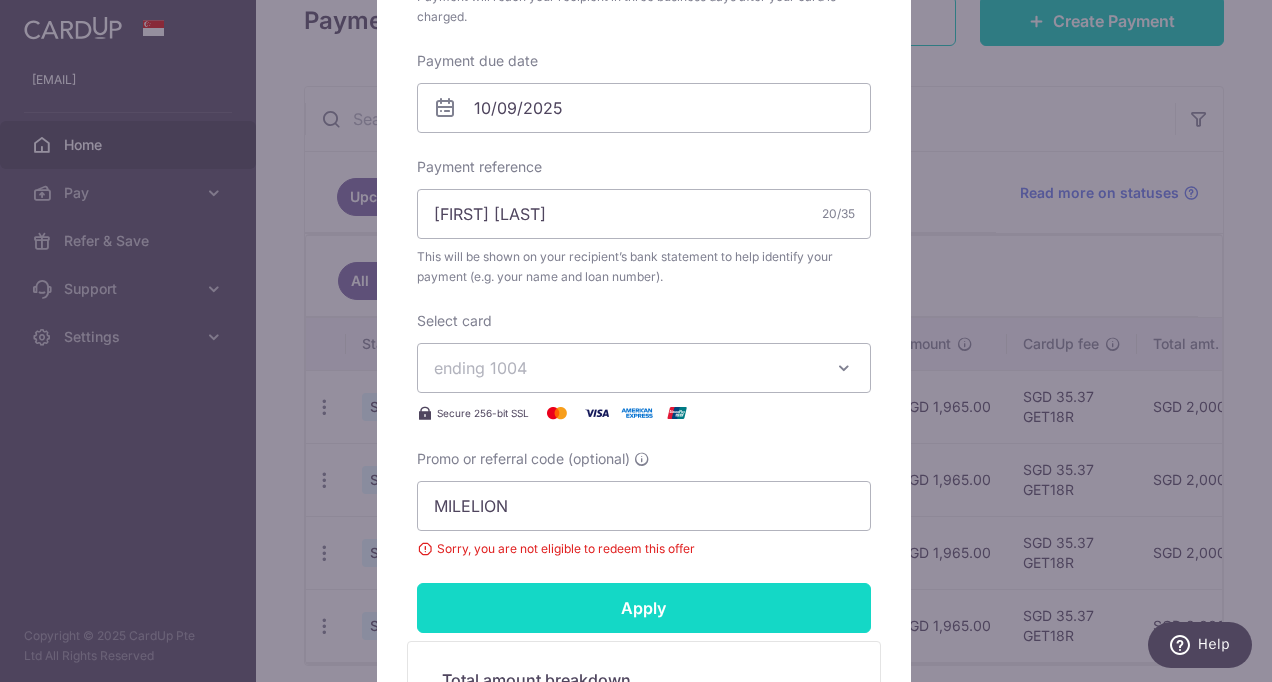 click on "Apply" at bounding box center [644, 608] 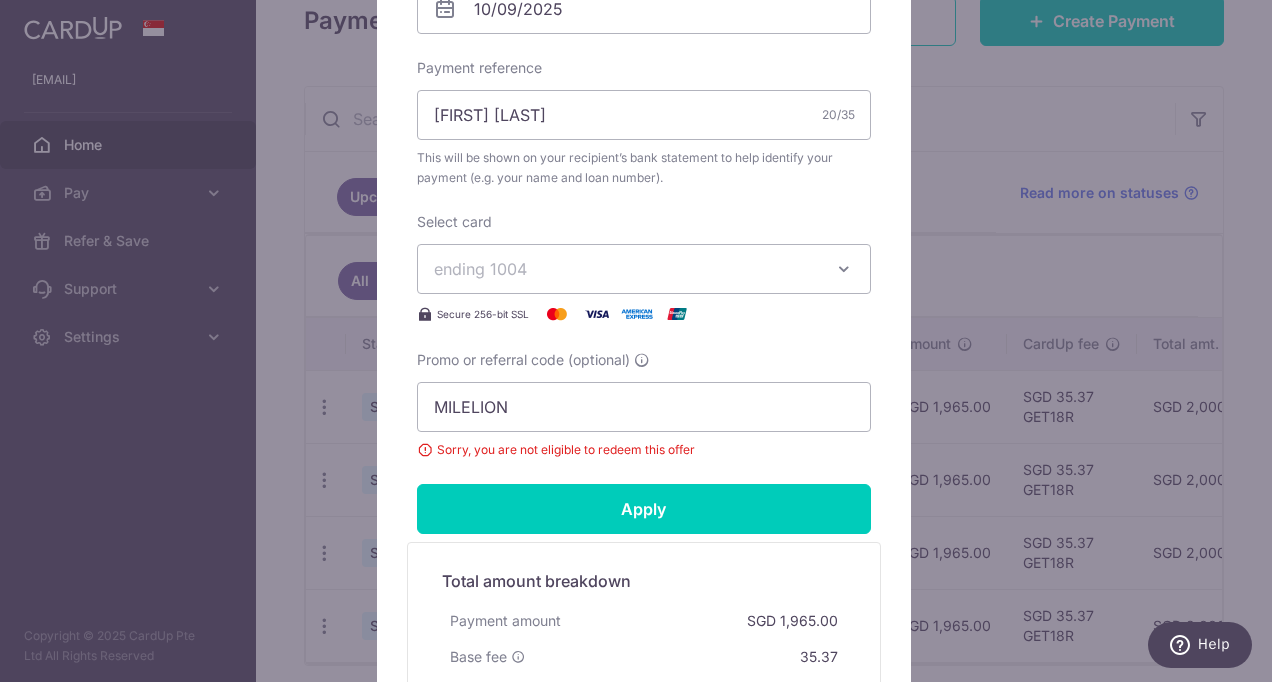 scroll, scrollTop: 700, scrollLeft: 0, axis: vertical 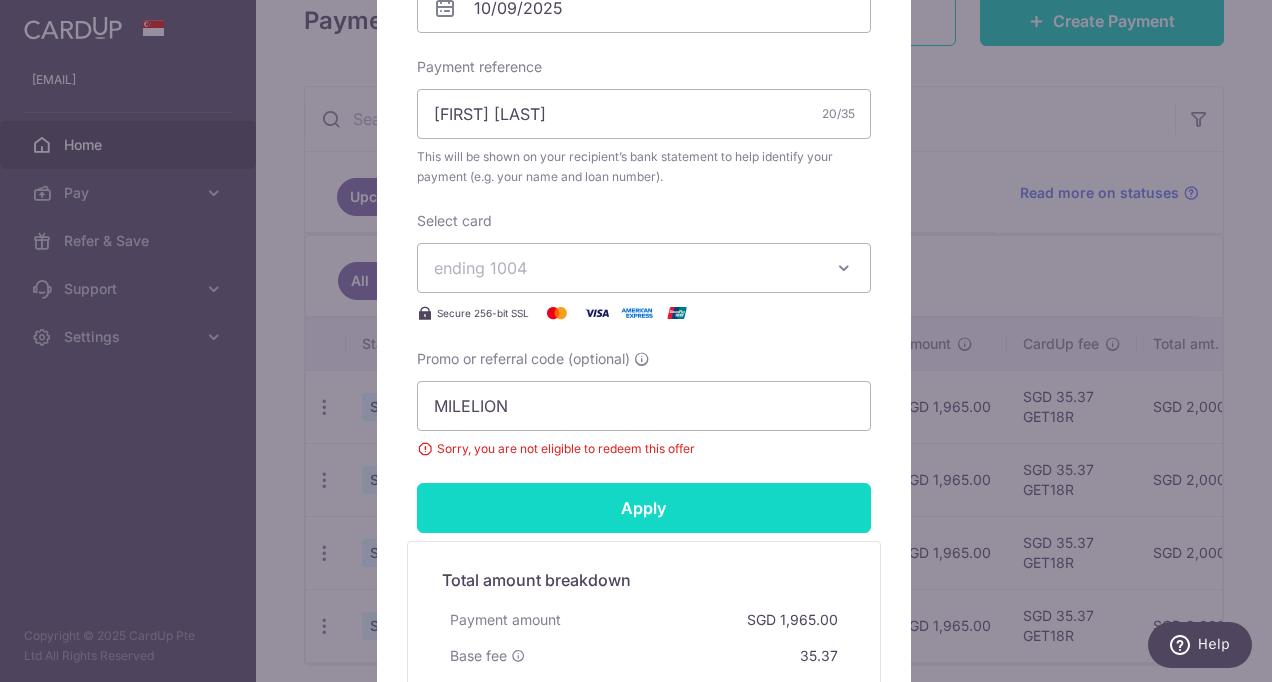 click on "Apply" at bounding box center [644, 508] 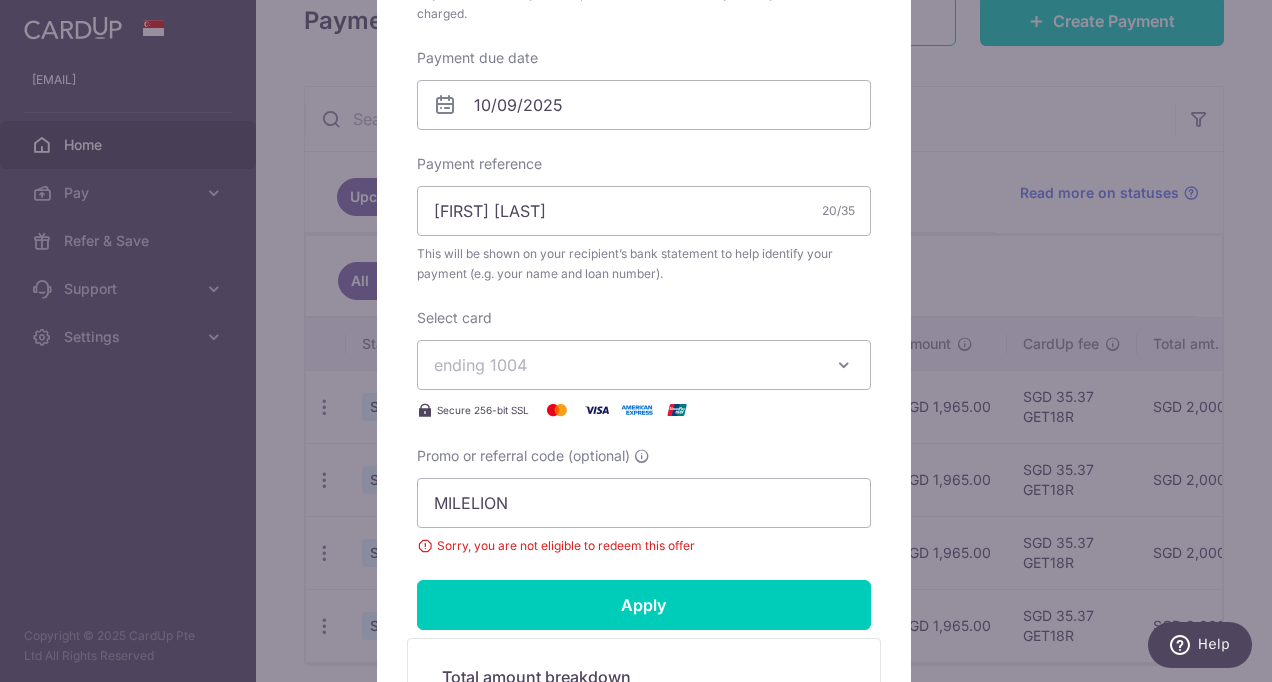scroll, scrollTop: 600, scrollLeft: 0, axis: vertical 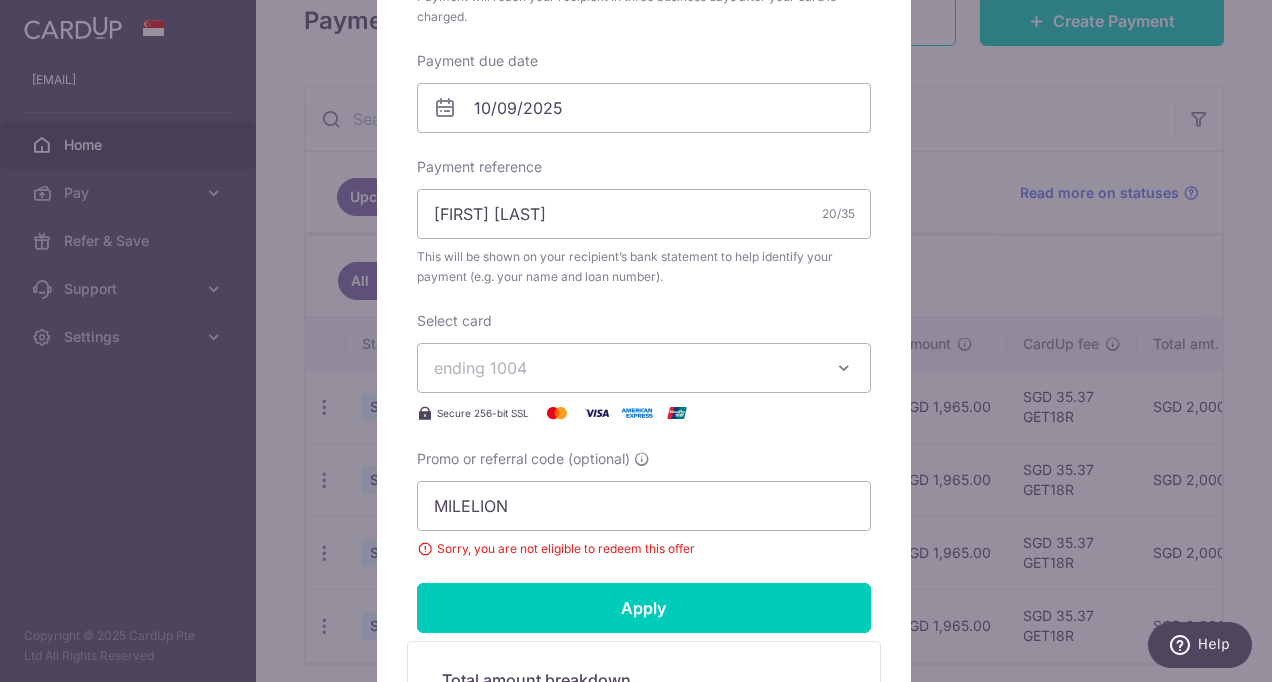 click on "Edit payment
By clicking apply,  you will make changes to all   payments to  DBS Bank  scheduled from
.
By clicking below, you confirm you are editing this payment to  DBS Bank  on
10/09/2025 .
1,965.00 SGD" at bounding box center [636, 341] 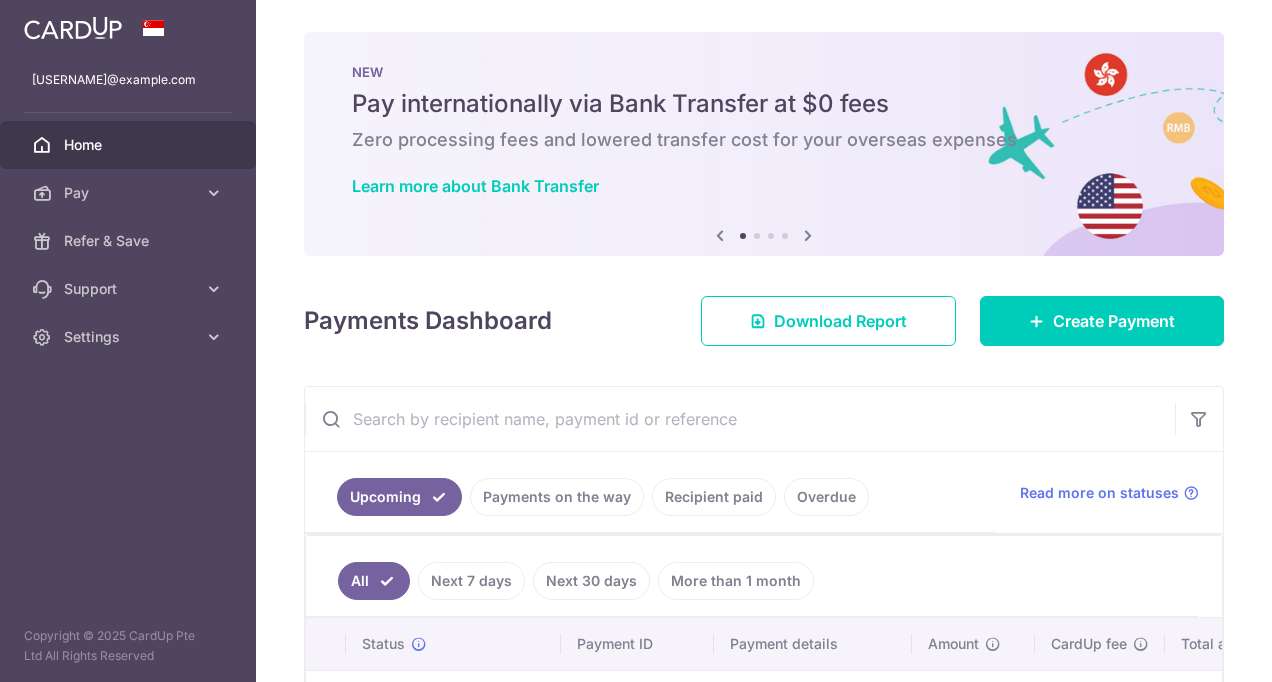 scroll, scrollTop: 0, scrollLeft: 0, axis: both 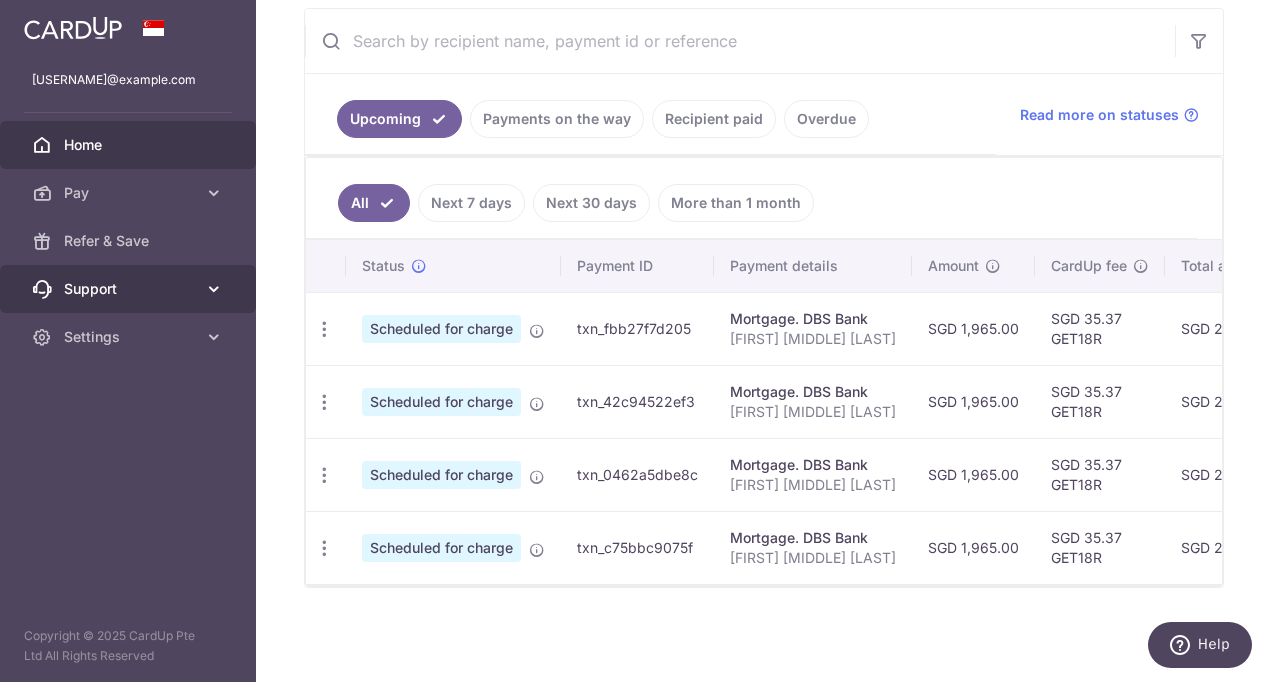 click on "Support" at bounding box center (130, 289) 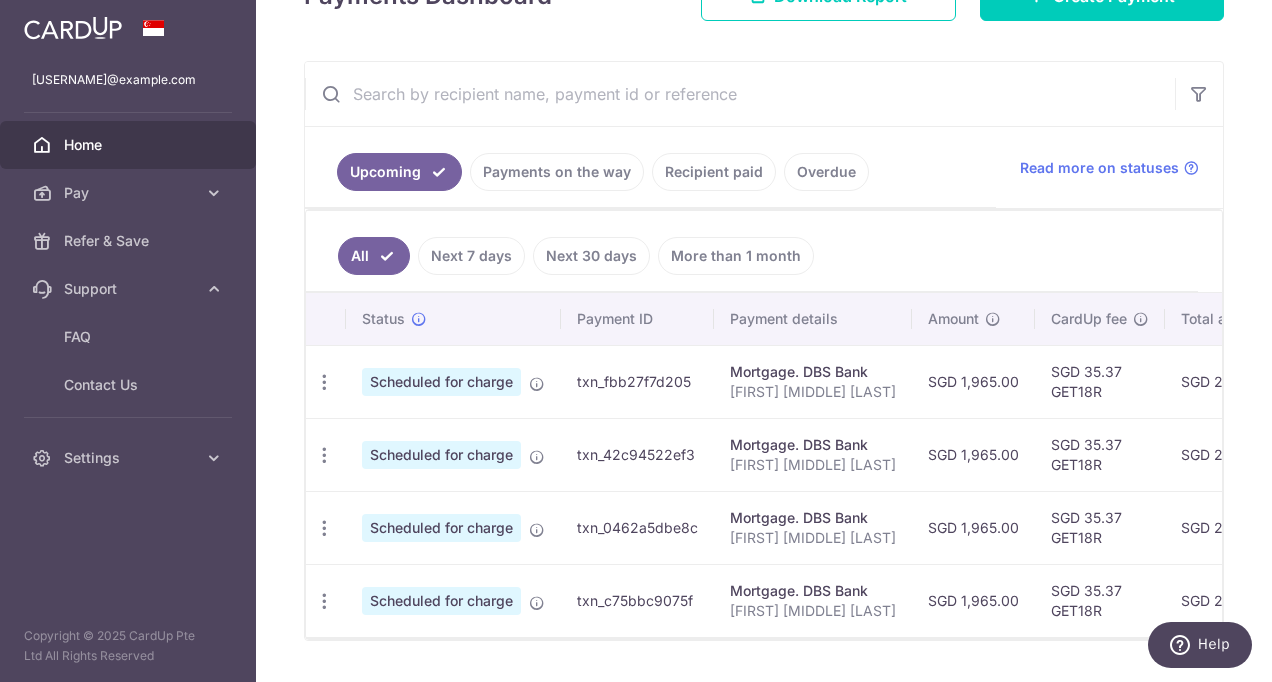 scroll, scrollTop: 280, scrollLeft: 0, axis: vertical 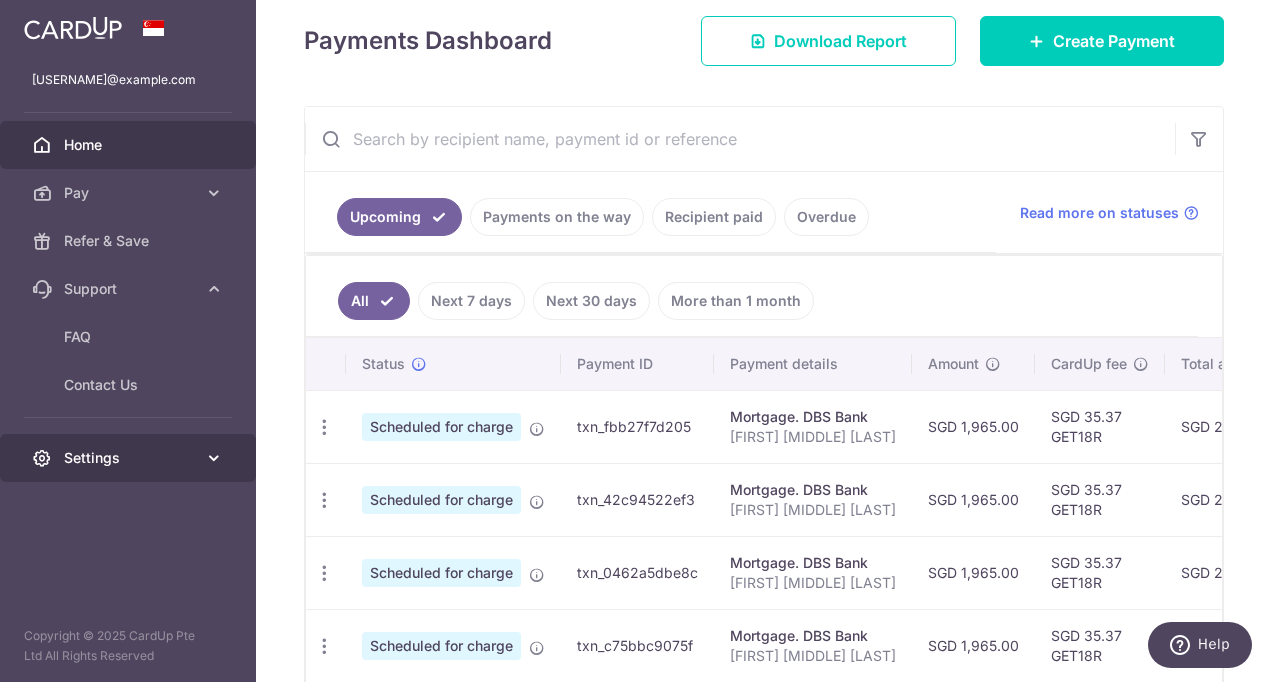 click on "Settings" at bounding box center [130, 458] 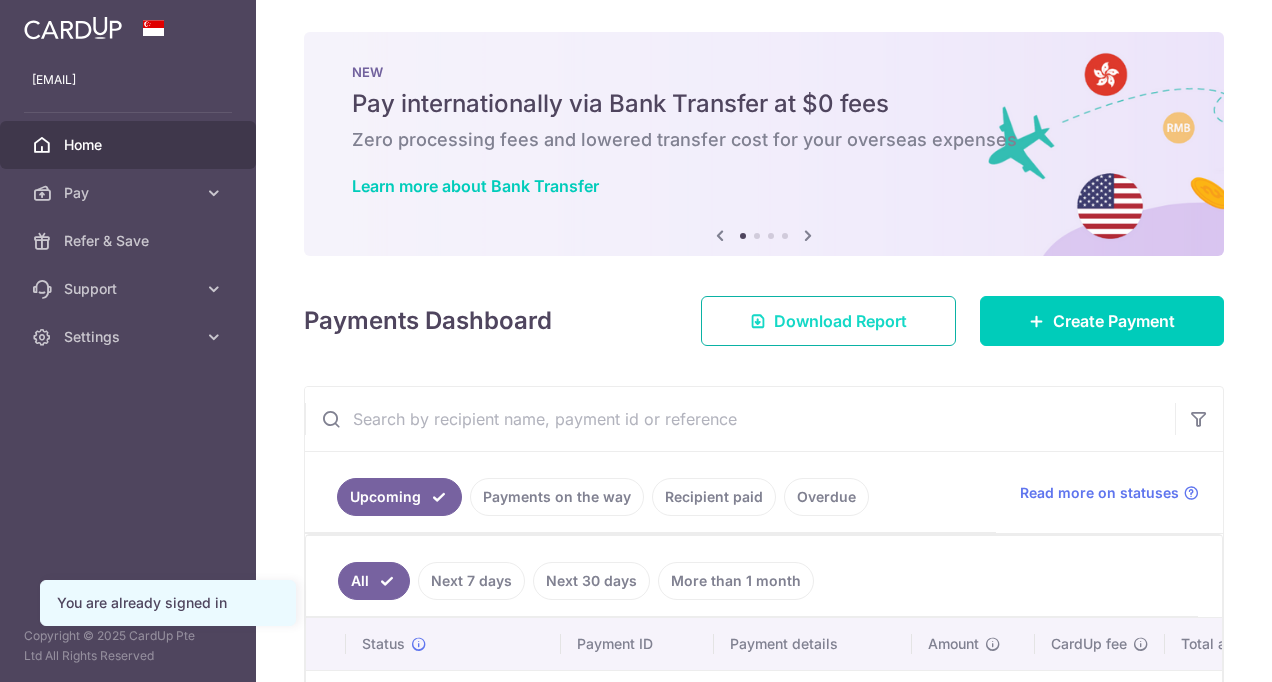 scroll, scrollTop: 0, scrollLeft: 0, axis: both 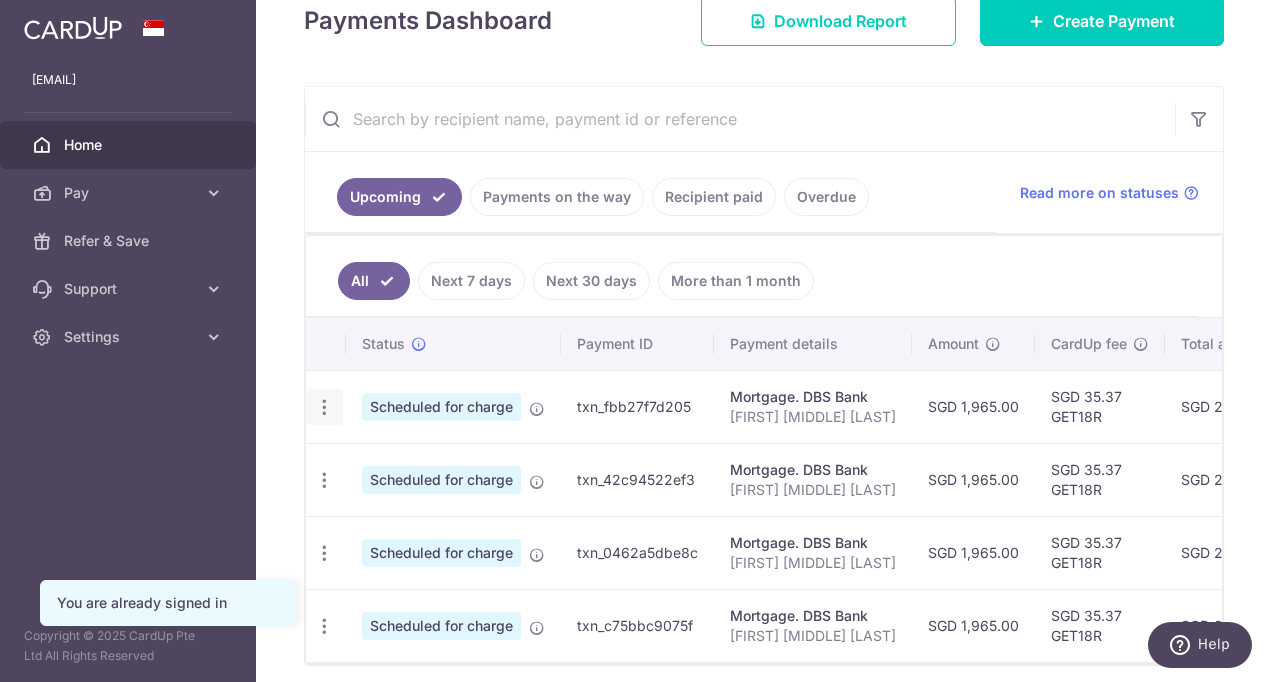 click at bounding box center [324, 407] 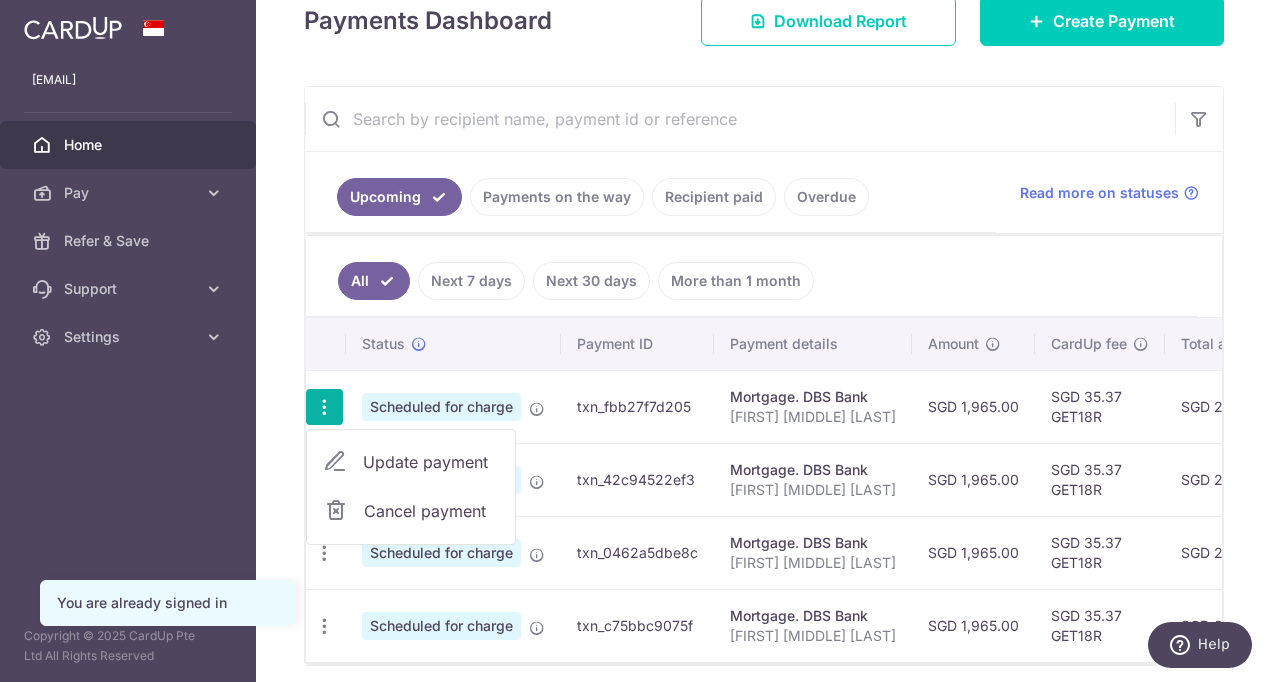 drag, startPoint x: 440, startPoint y: 431, endPoint x: 436, endPoint y: 447, distance: 16.492422 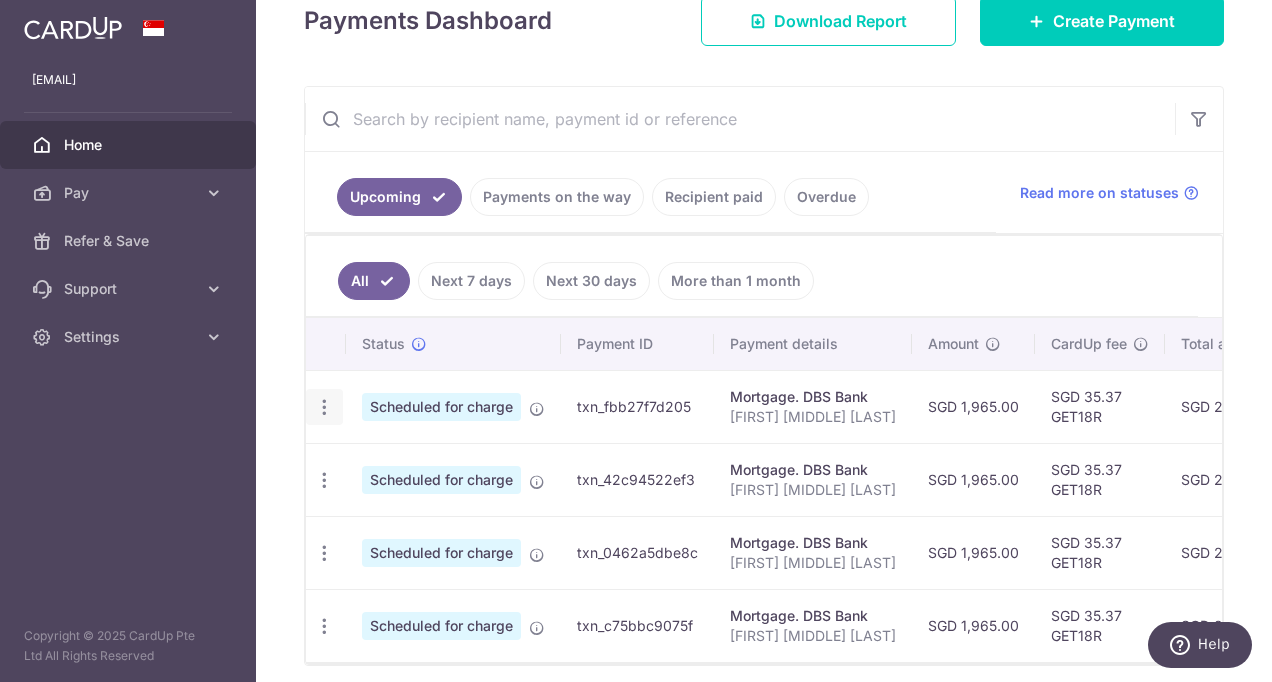 click at bounding box center (324, 407) 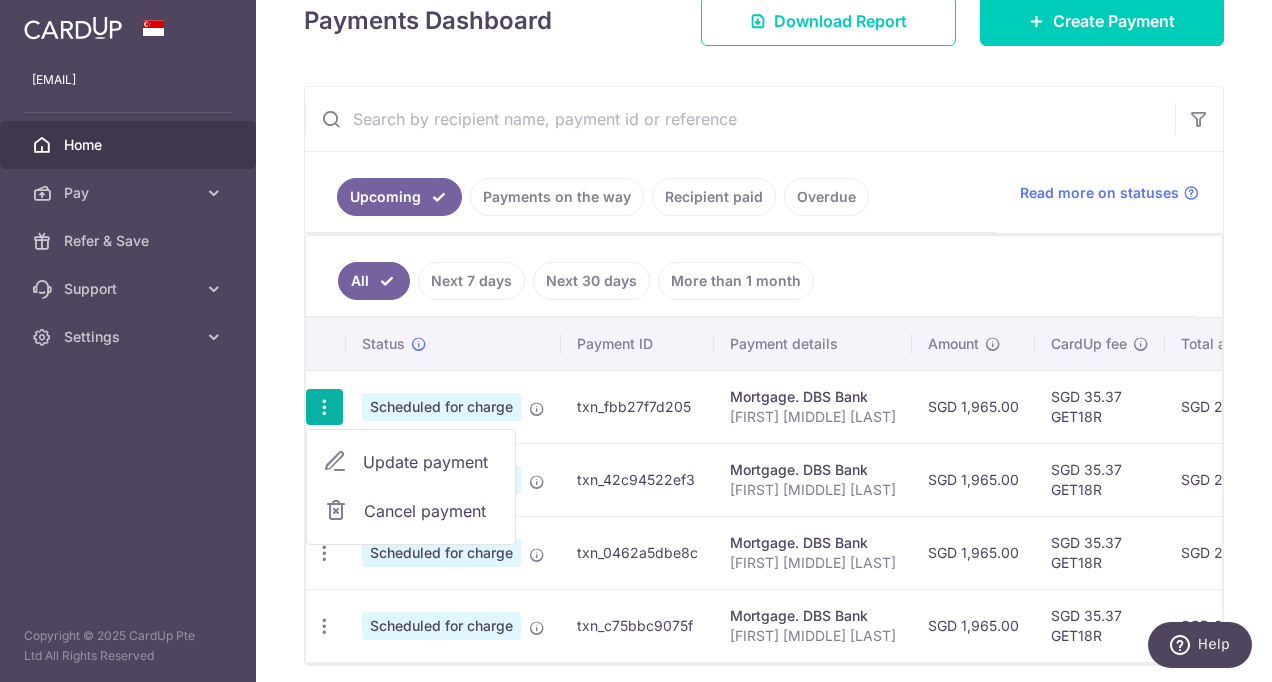 click on "Update payment" at bounding box center [431, 462] 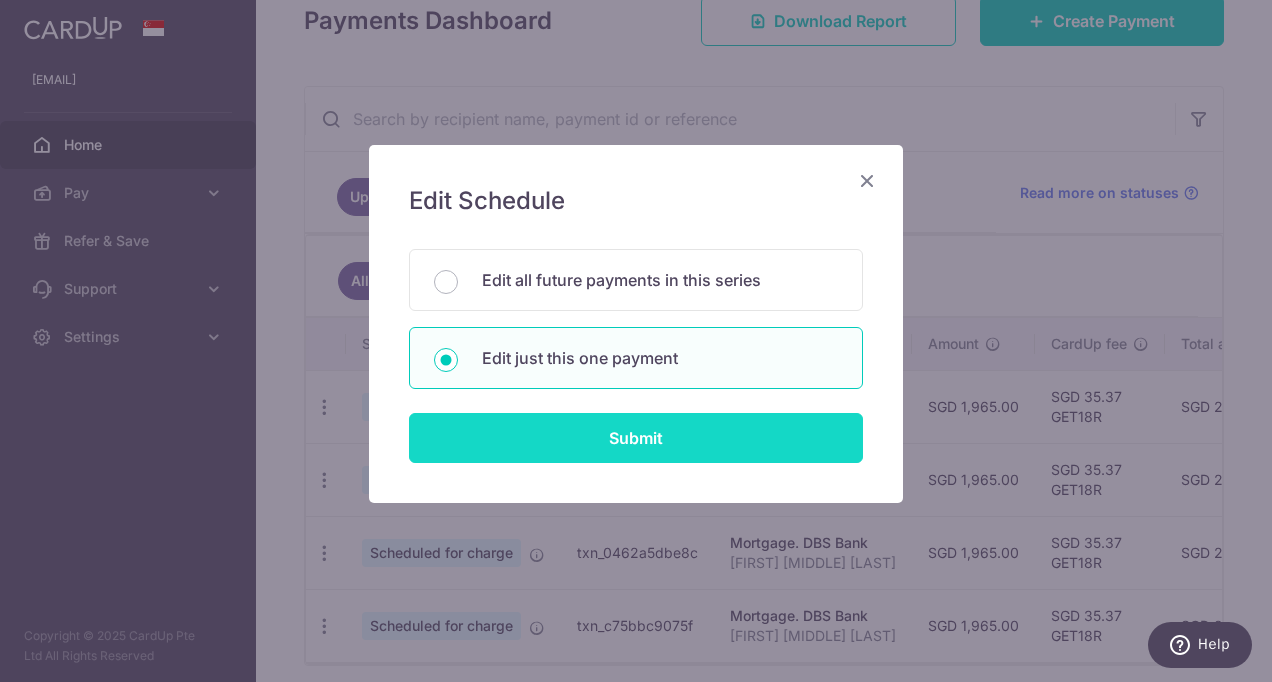 click on "Submit" at bounding box center [636, 438] 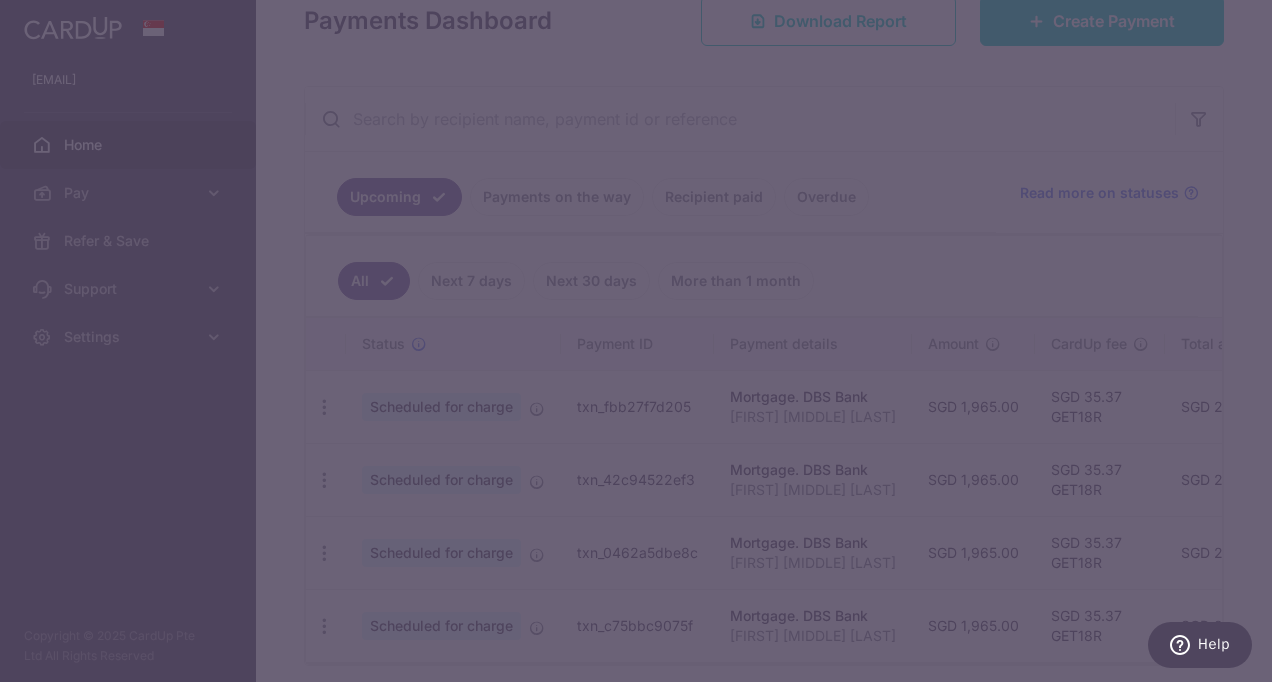 type on "GET18R" 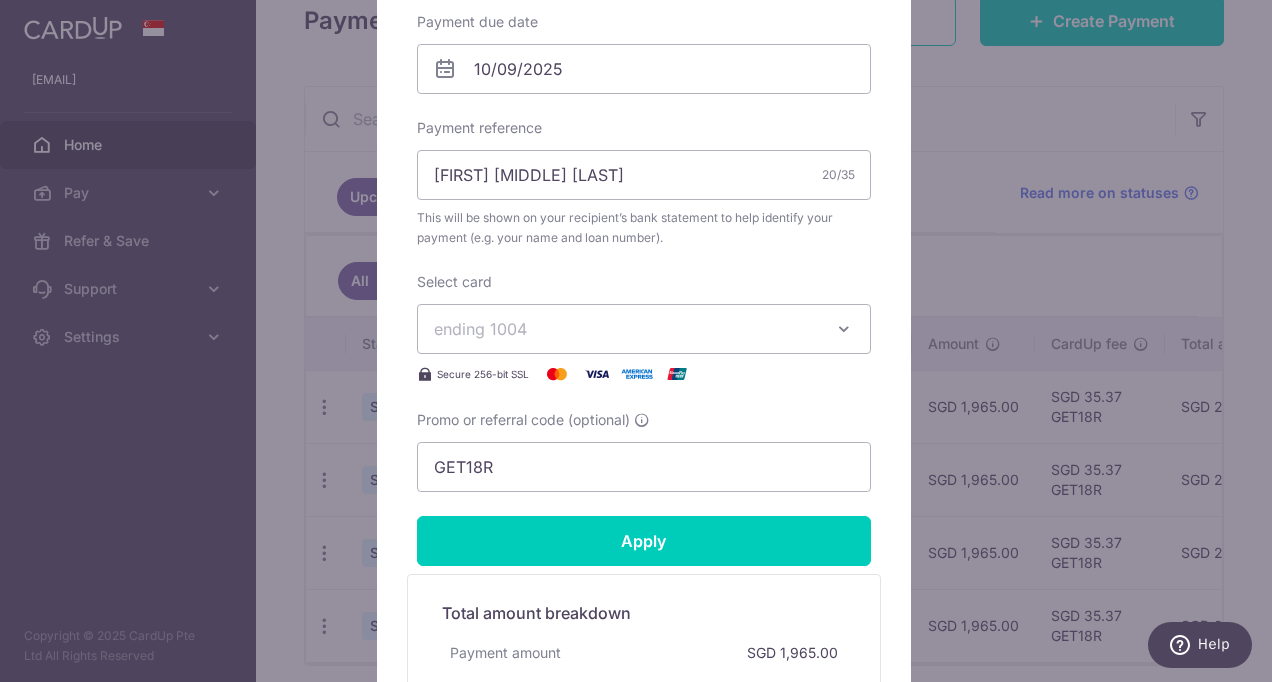 scroll, scrollTop: 700, scrollLeft: 0, axis: vertical 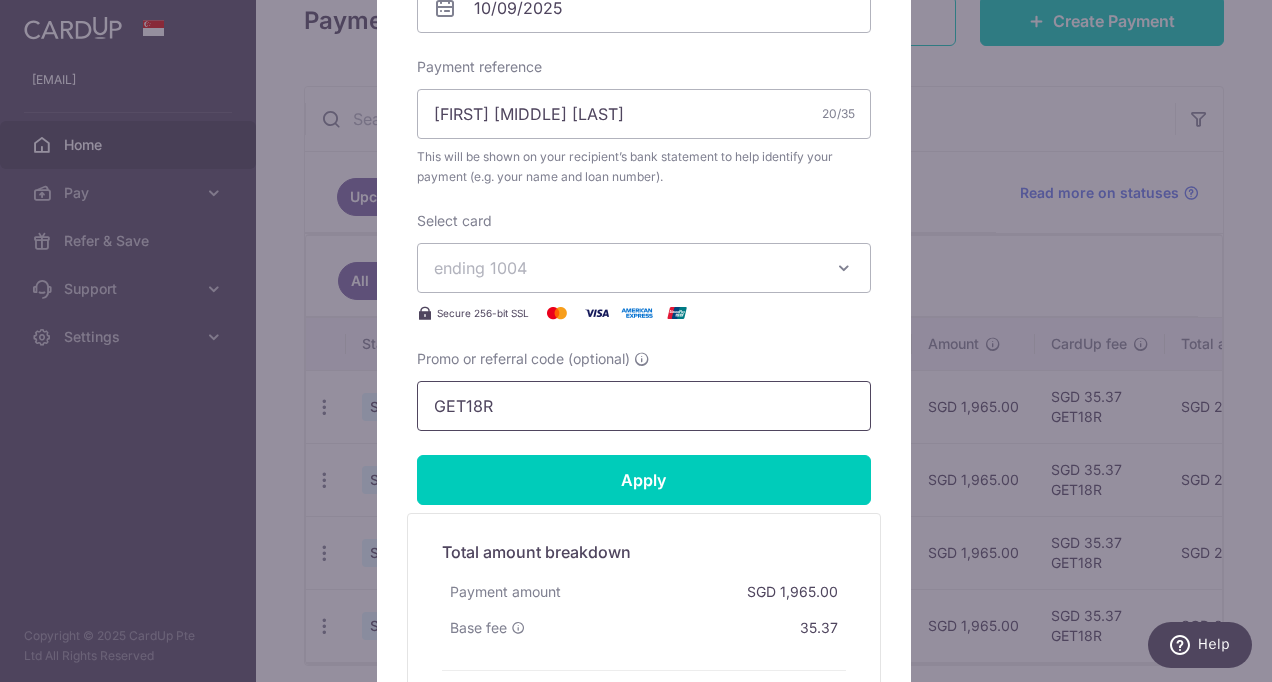 drag, startPoint x: 531, startPoint y: 404, endPoint x: 396, endPoint y: 402, distance: 135.01482 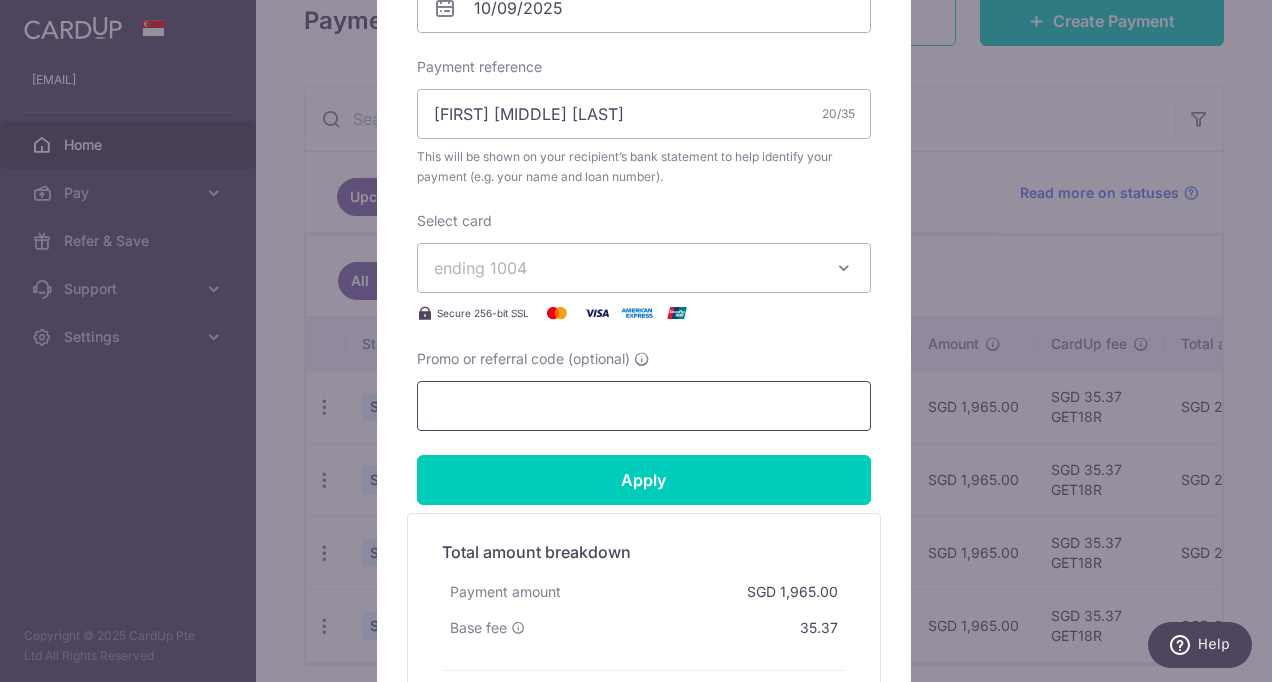 click on "Promo or referral code (optional)" at bounding box center (644, 406) 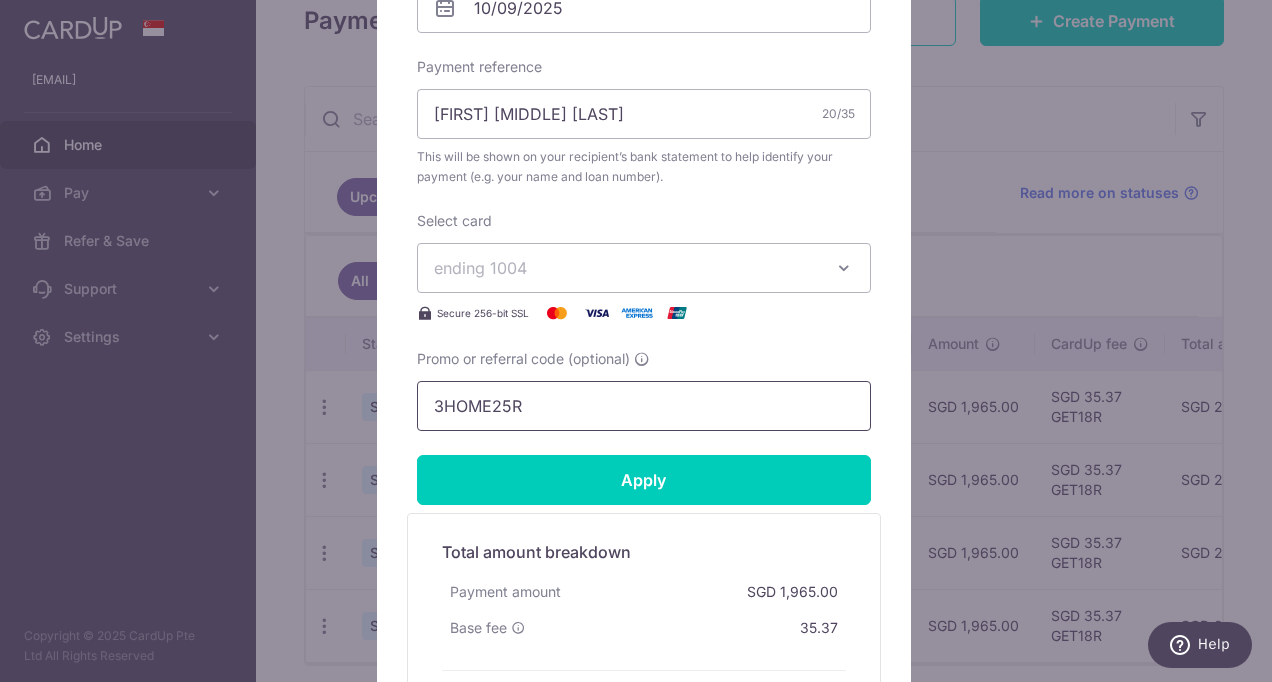 click on "3HOME25R" at bounding box center (644, 406) 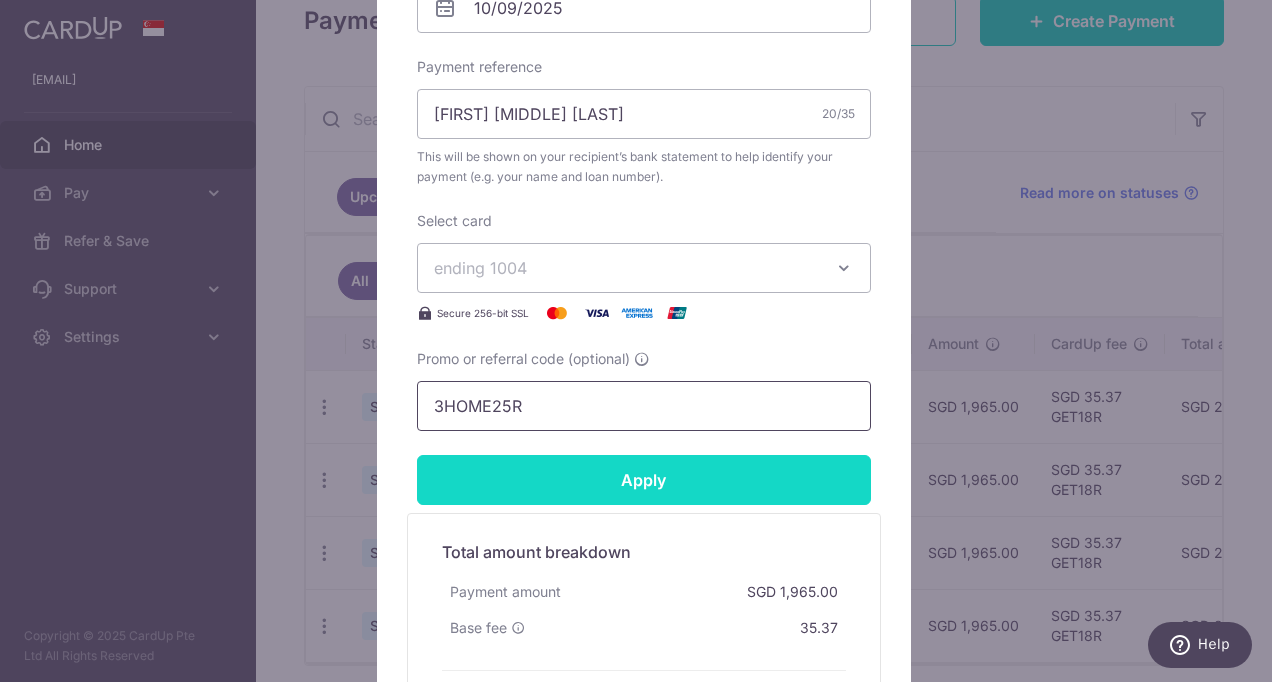 type on "3HOME25R" 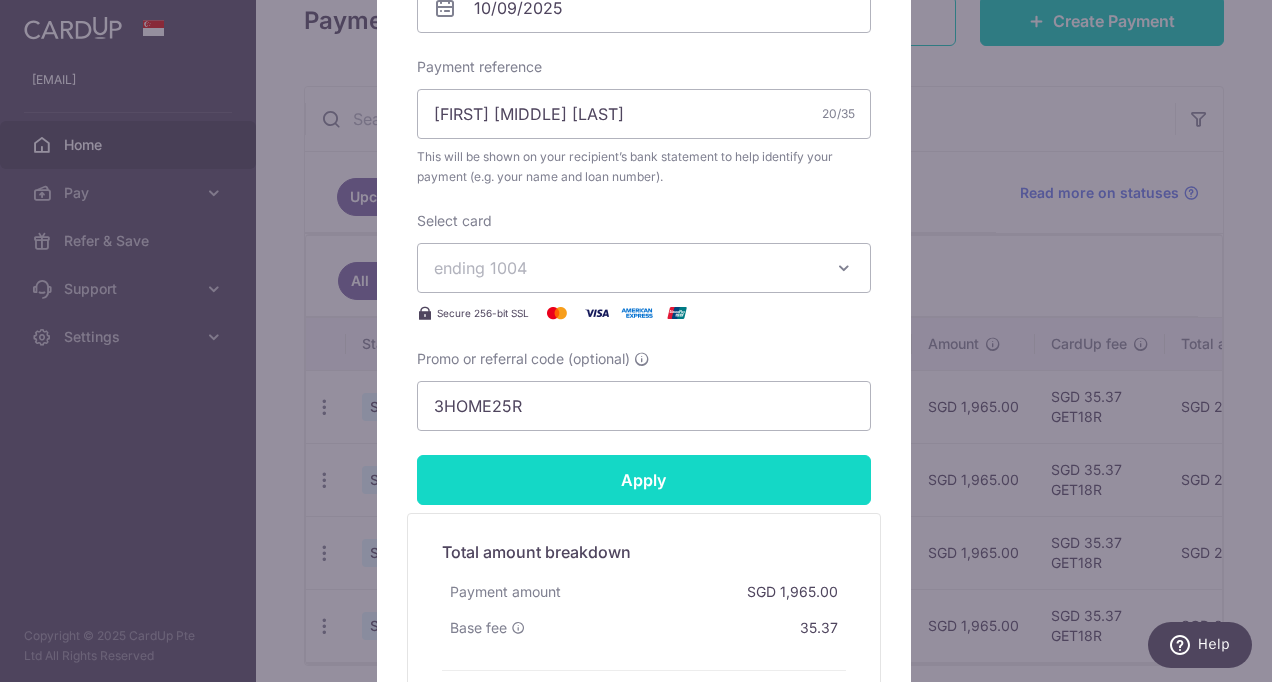 click on "Apply" at bounding box center [644, 480] 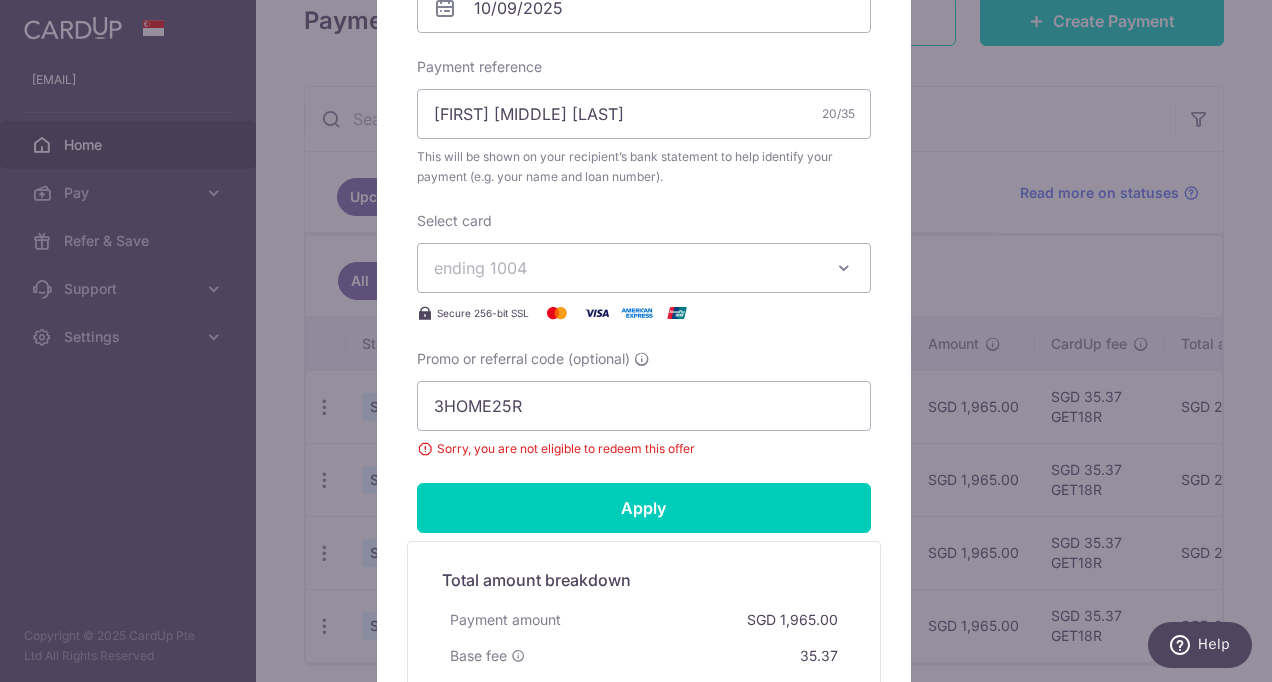 click on "Edit payment
By clicking apply,  you will make changes to all   payments to  DBS Bank  scheduled from
.
By clicking below, you confirm you are editing this payment to  DBS Bank  on
10/09/2025 .
1,965.00 SGD" at bounding box center (636, 341) 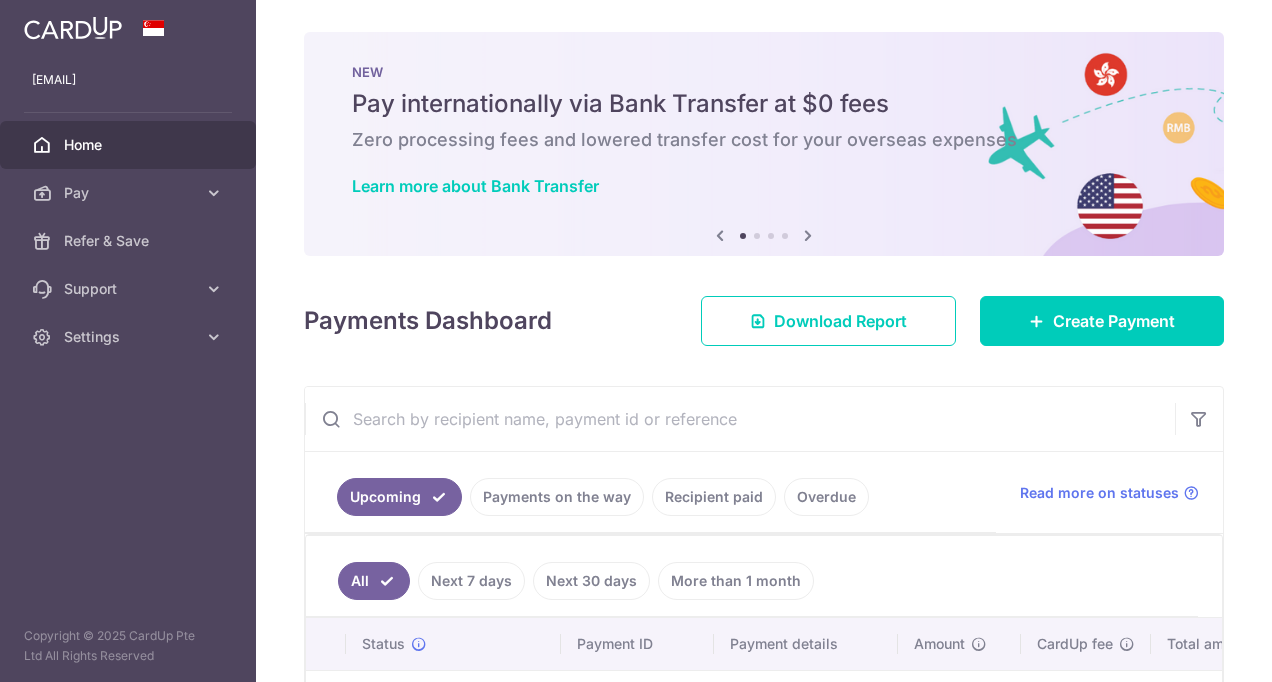 scroll, scrollTop: 0, scrollLeft: 0, axis: both 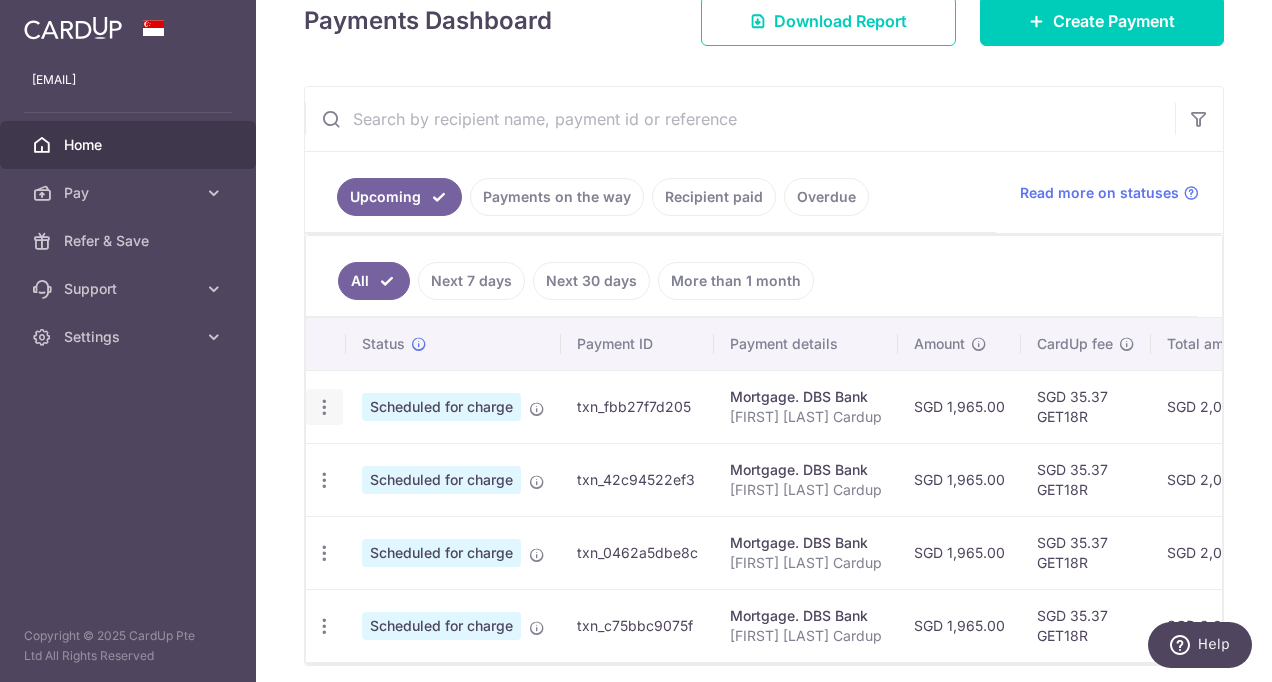 click at bounding box center (324, 407) 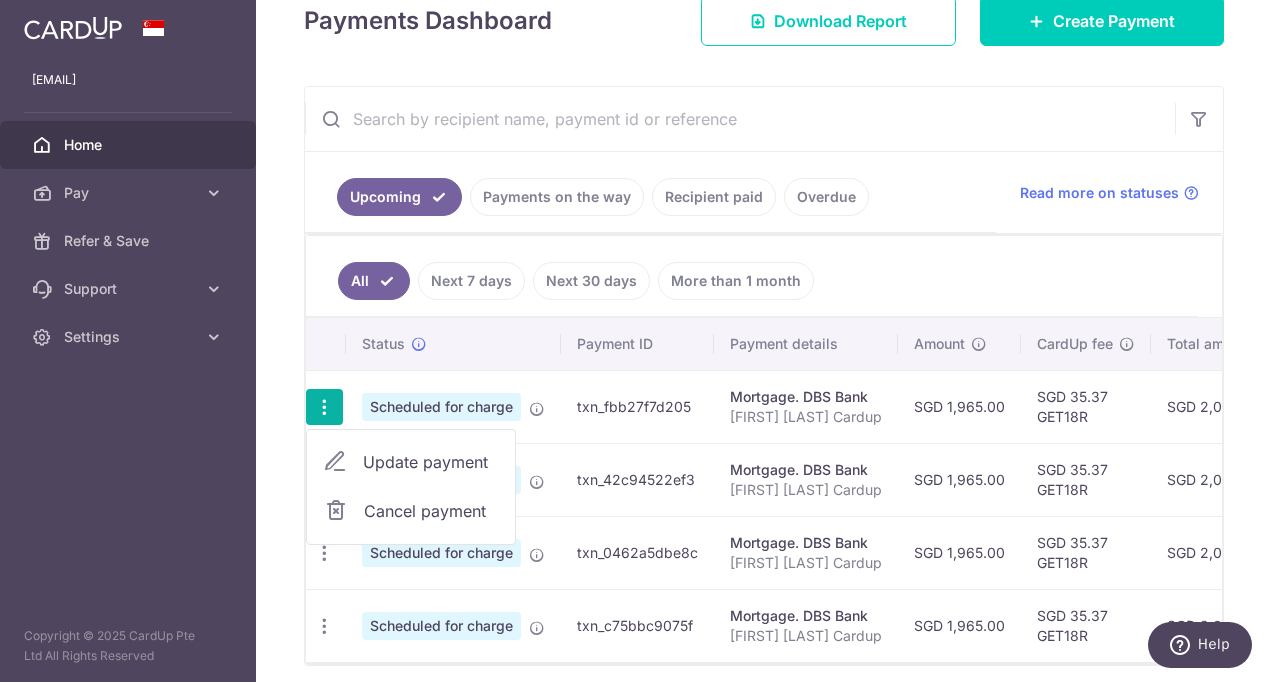 click on "Update payment" at bounding box center [431, 462] 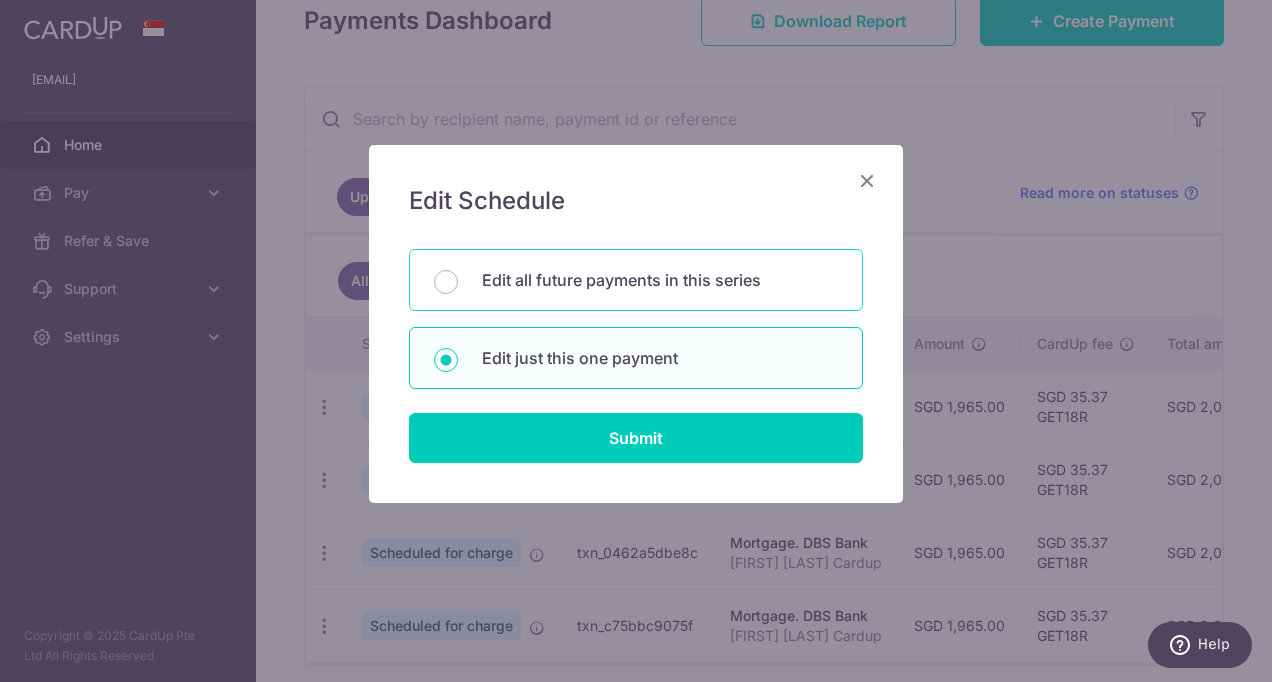 click on "Edit all future payments in this series" at bounding box center [660, 280] 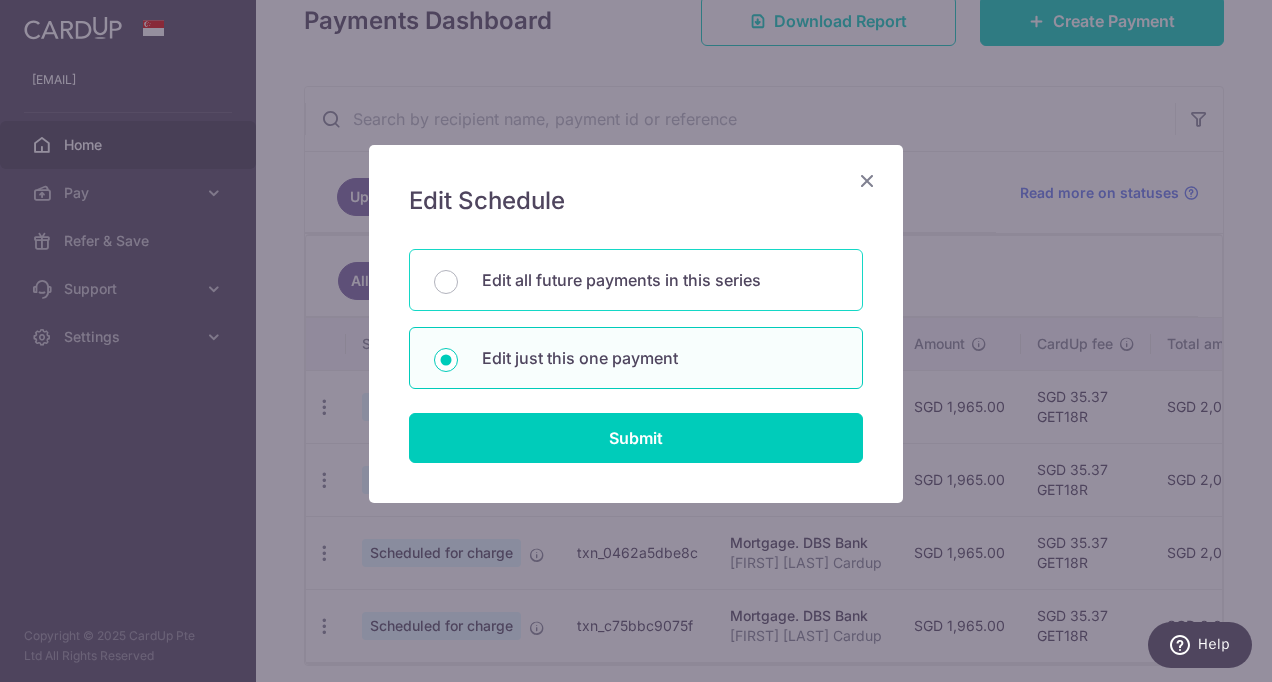 click on "Edit all future payments in this series" at bounding box center (446, 282) 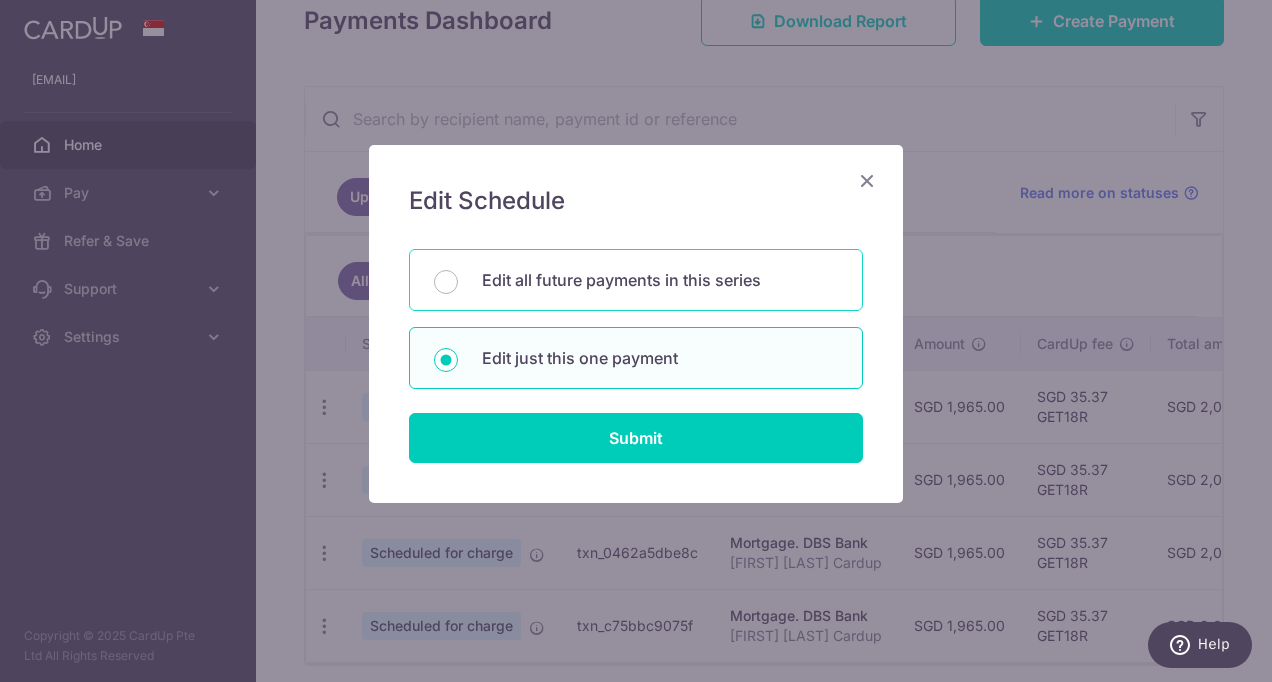 radio on "true" 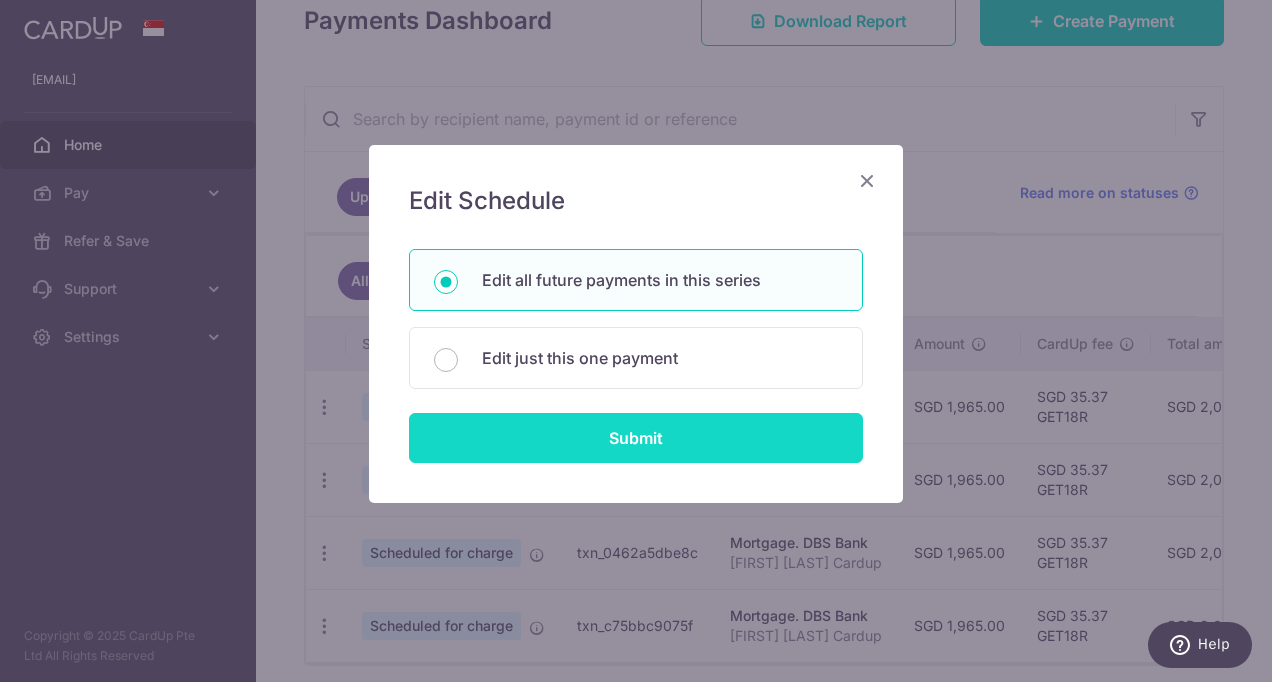 click on "Submit" at bounding box center [636, 438] 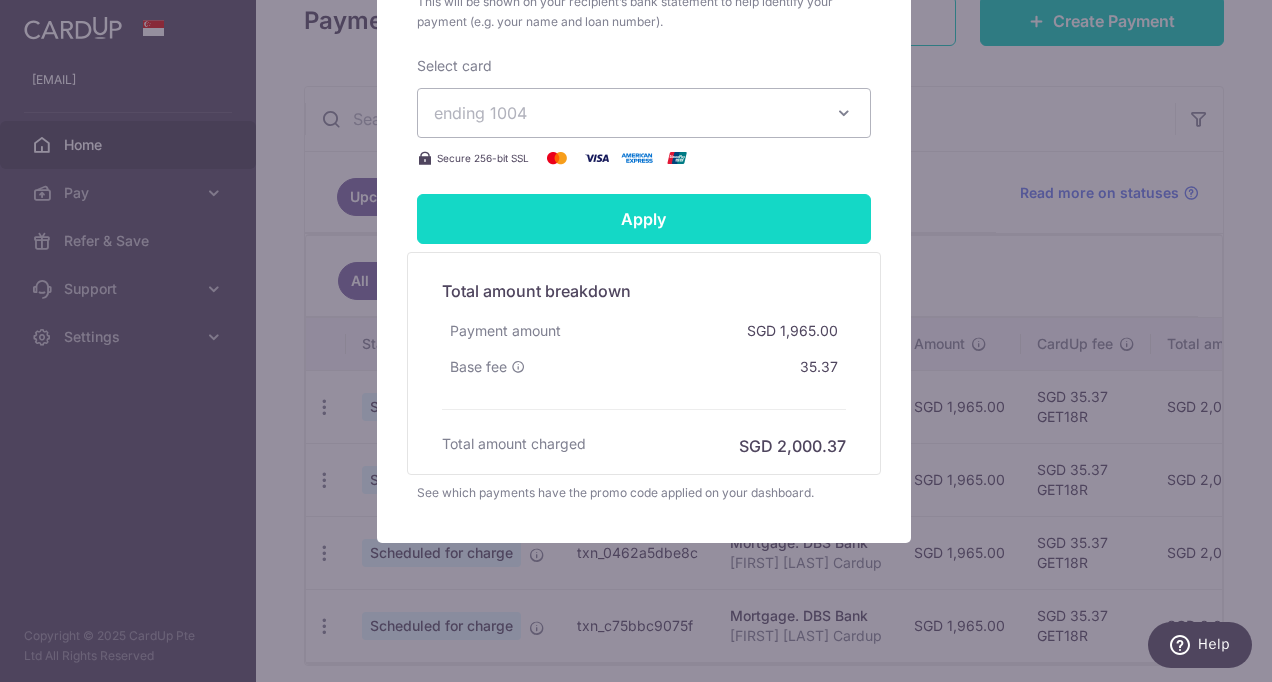 scroll, scrollTop: 814, scrollLeft: 0, axis: vertical 